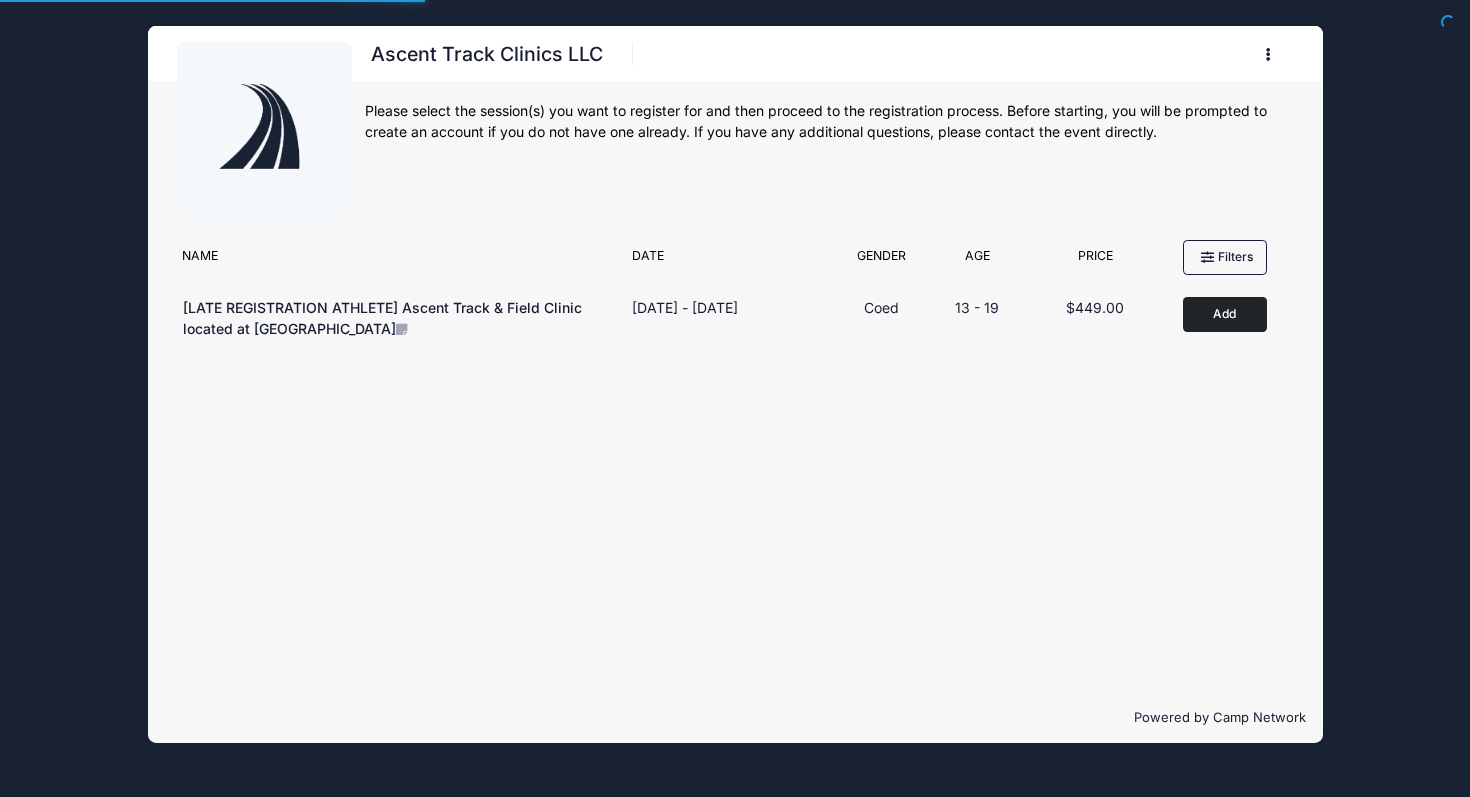 scroll, scrollTop: 0, scrollLeft: 0, axis: both 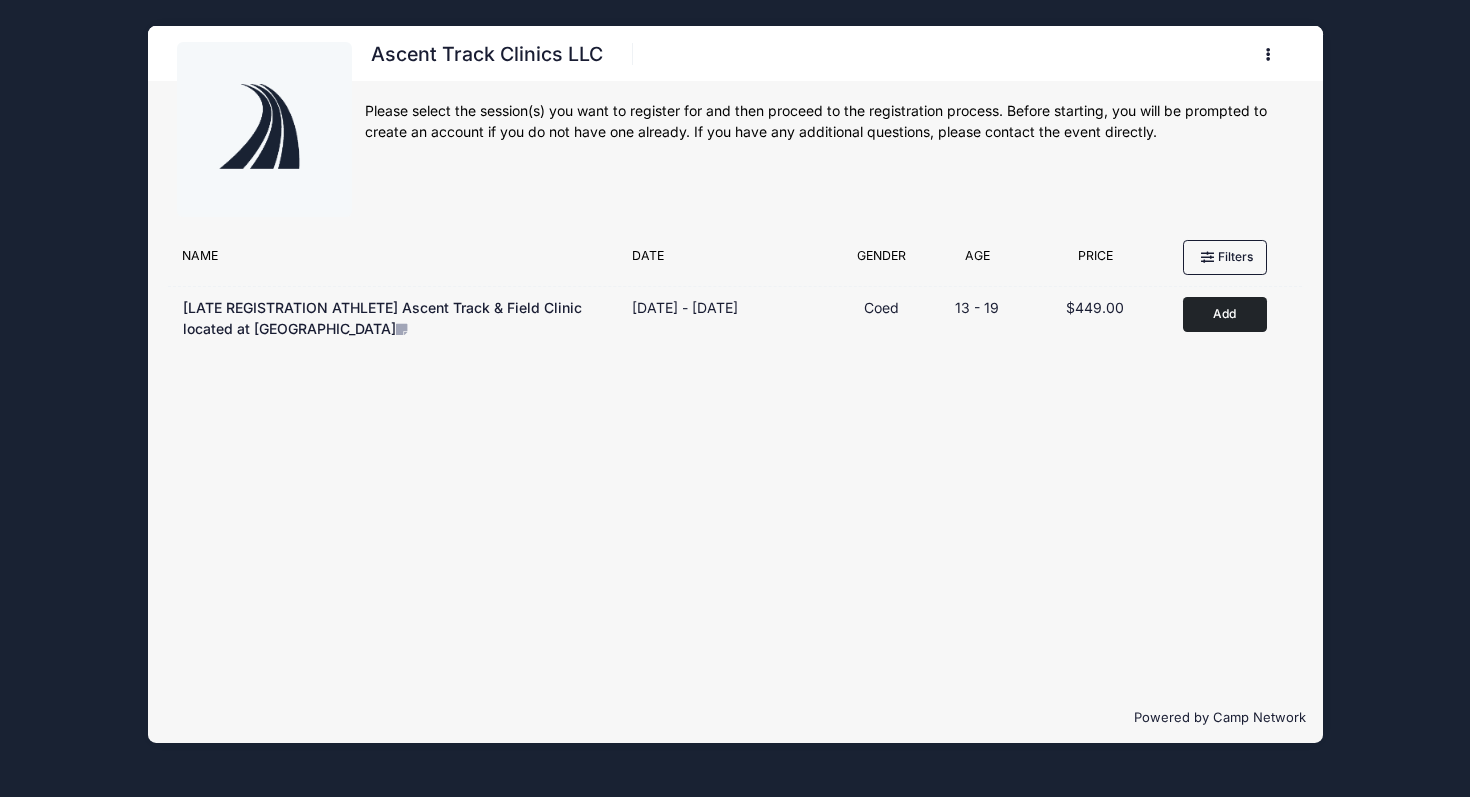 click at bounding box center (1269, 54) 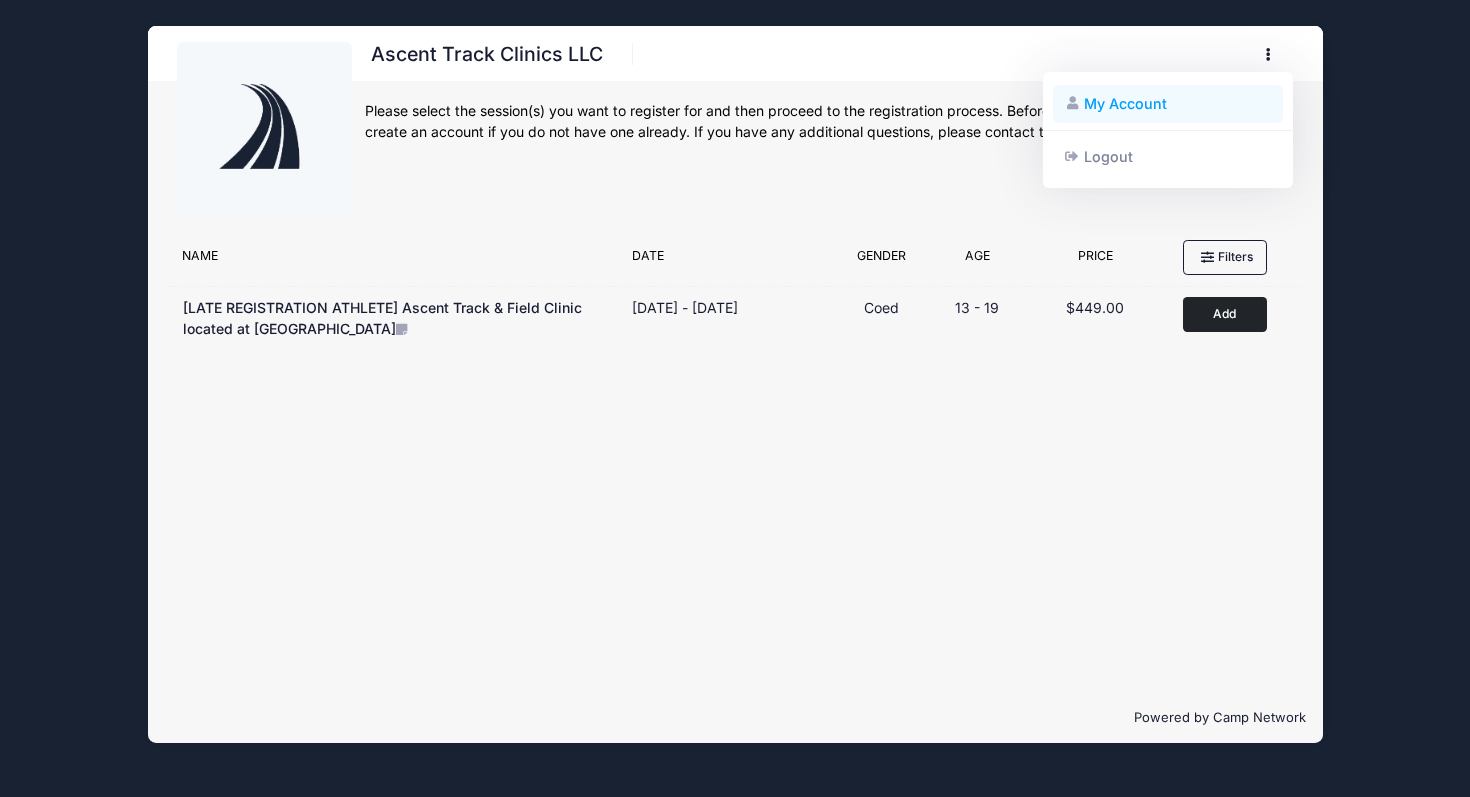 click on "My Account" at bounding box center [1168, 104] 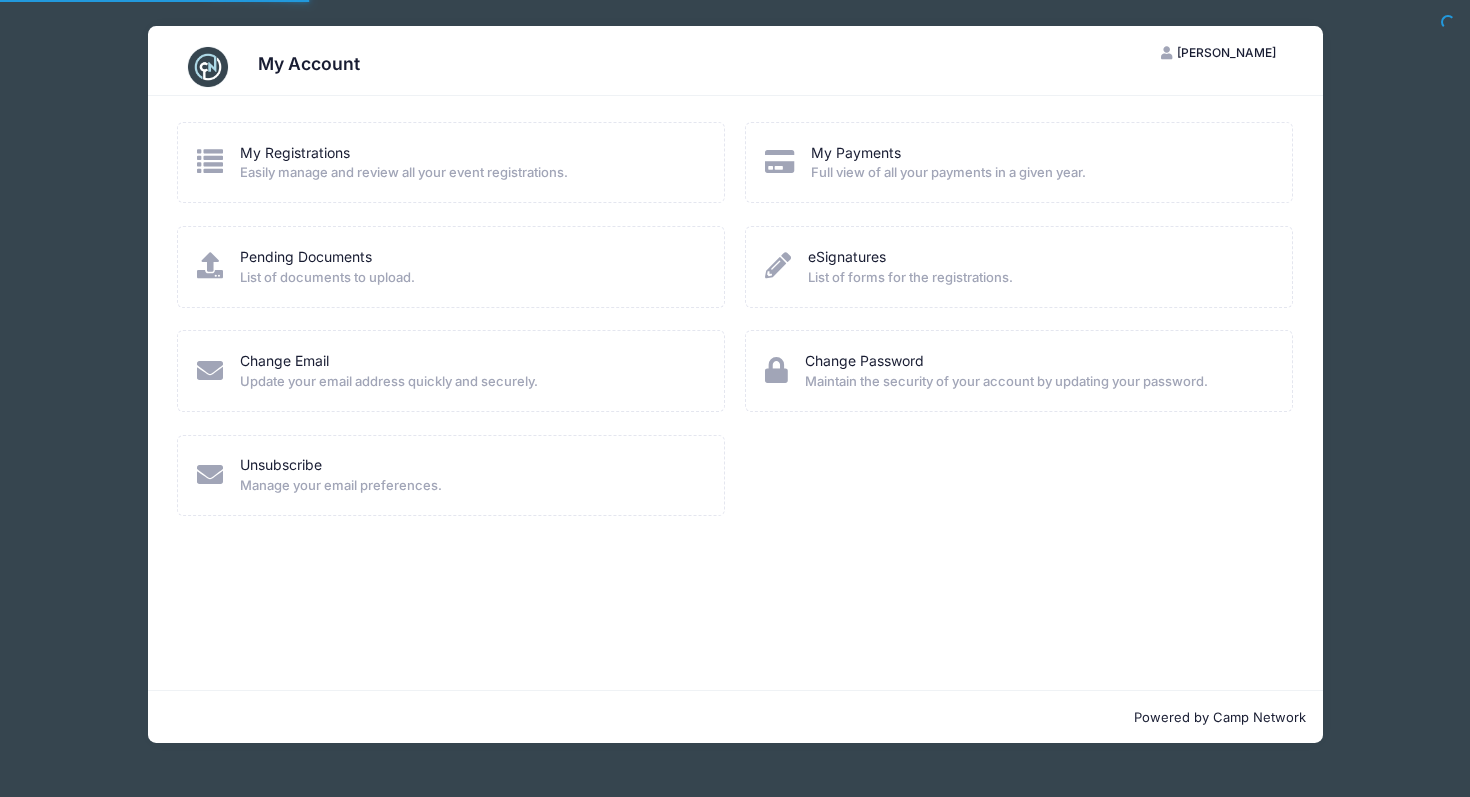 scroll, scrollTop: 0, scrollLeft: 0, axis: both 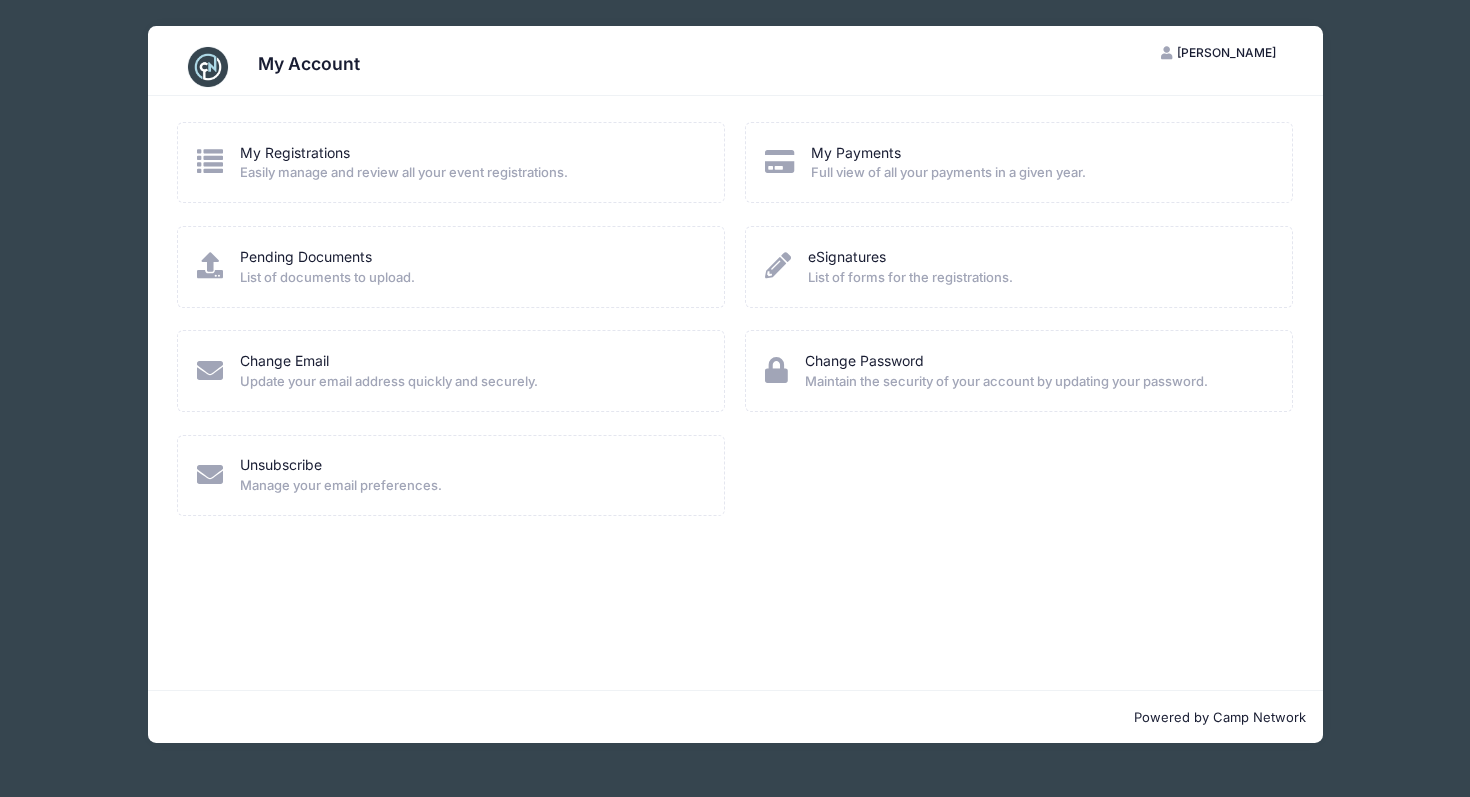 click at bounding box center (210, 265) 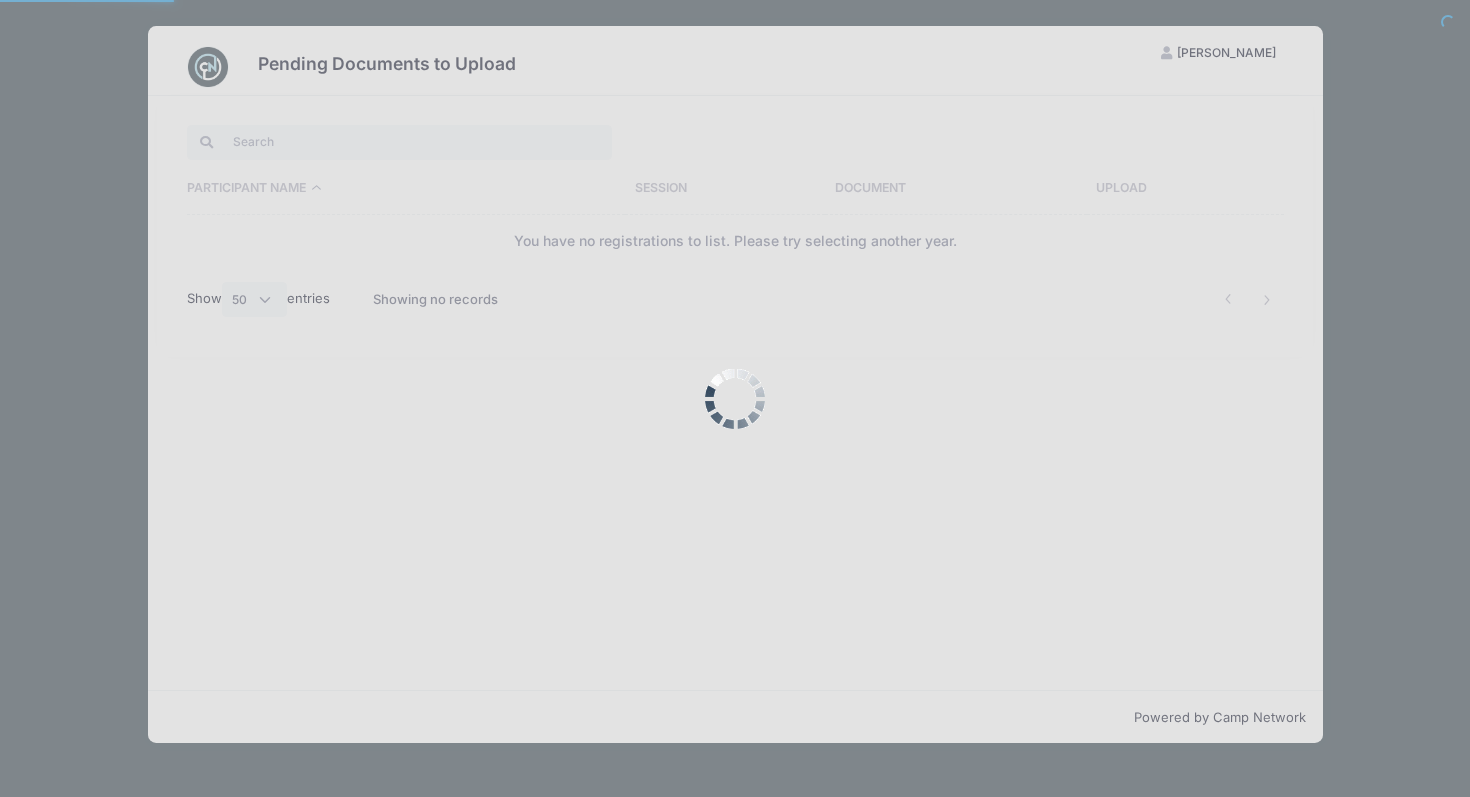 select on "50" 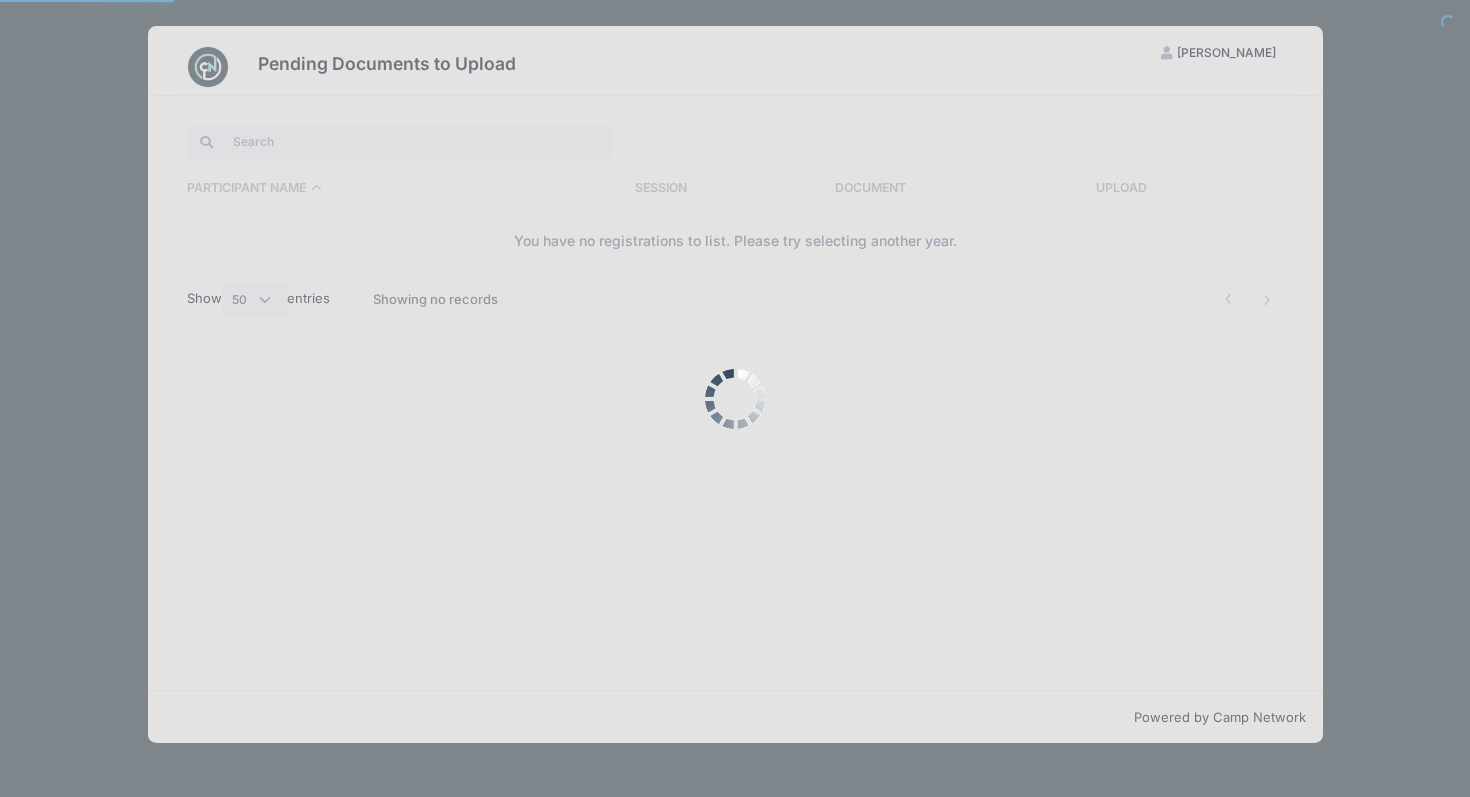 scroll, scrollTop: 0, scrollLeft: 0, axis: both 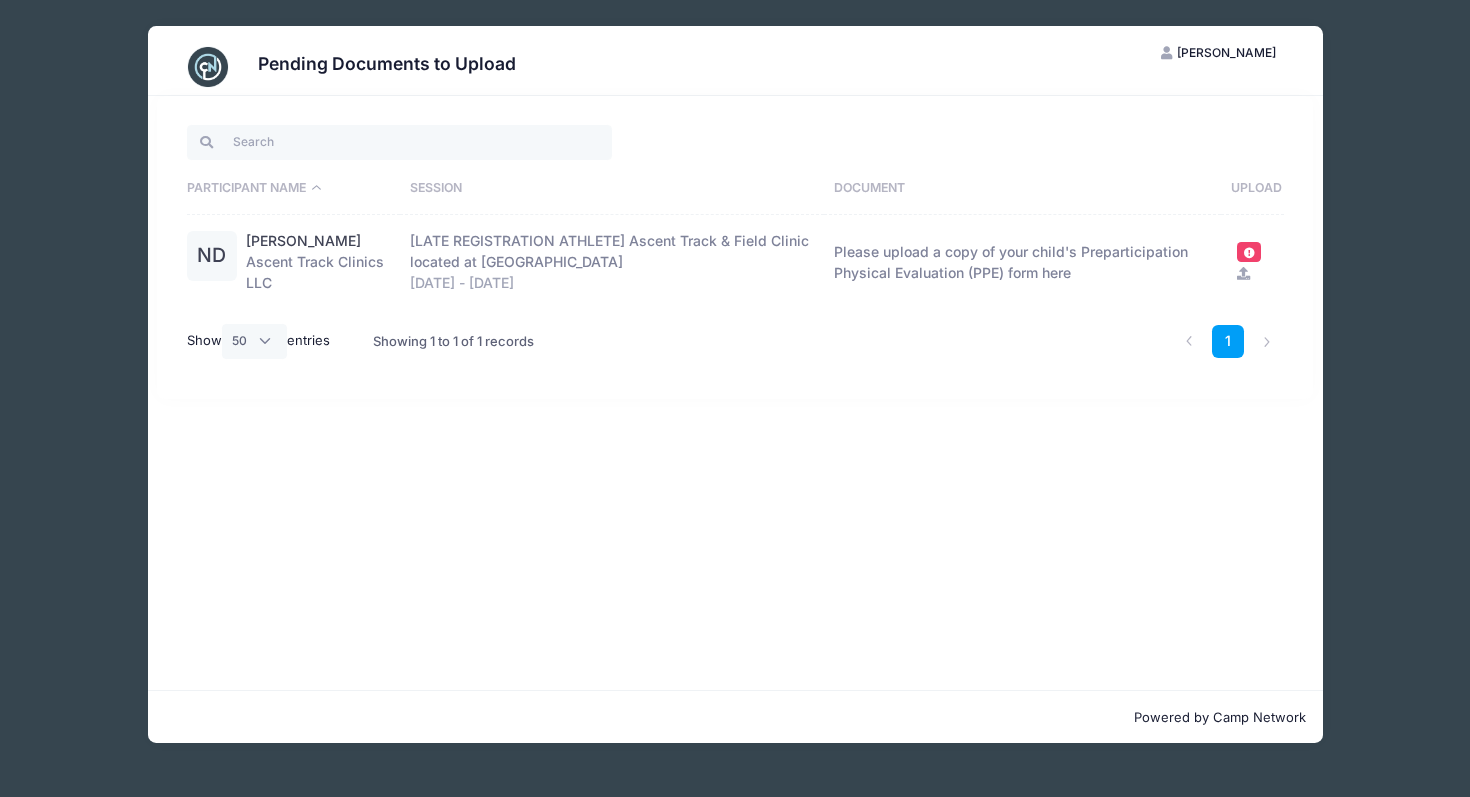click at bounding box center (1249, 251) 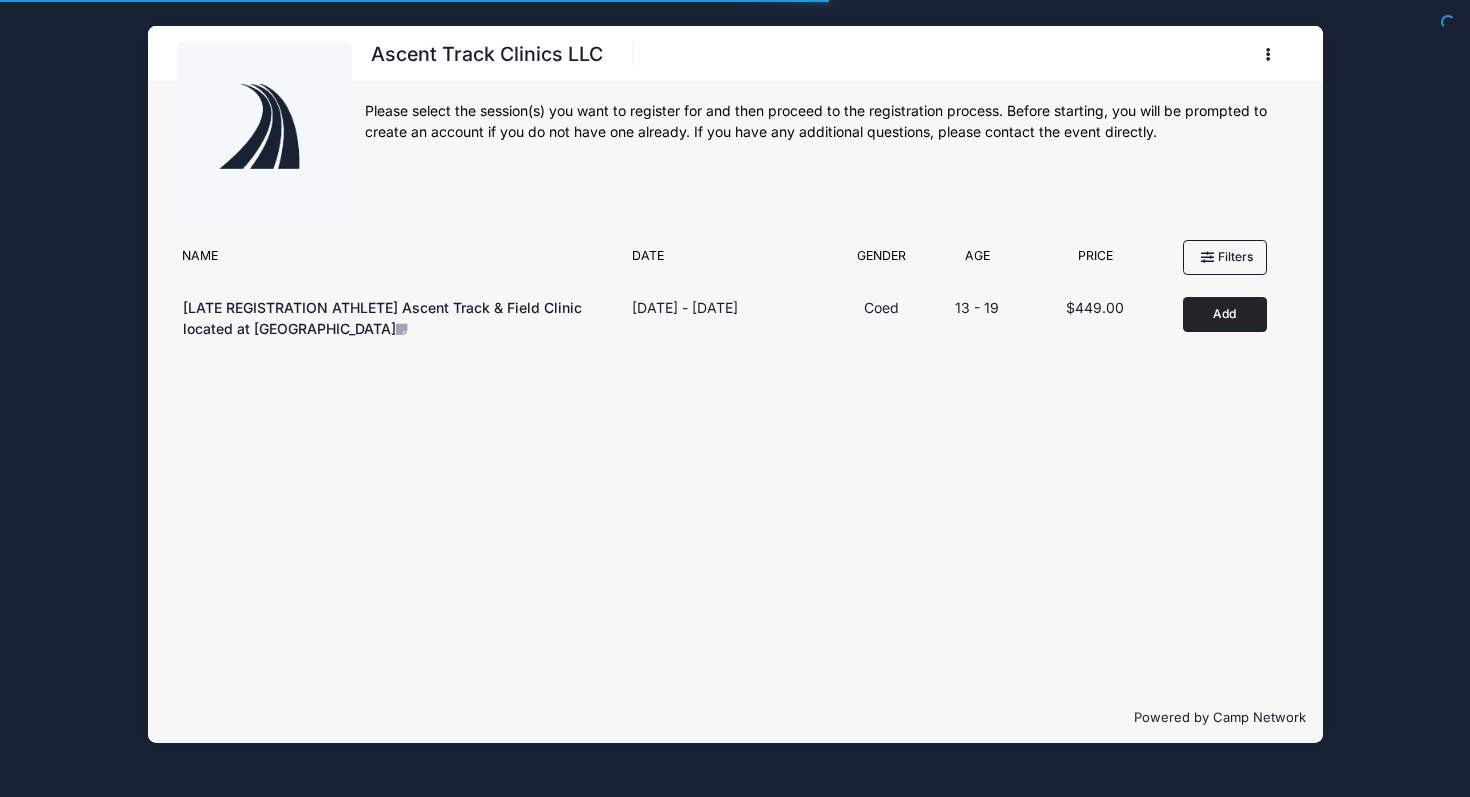 scroll, scrollTop: 0, scrollLeft: 0, axis: both 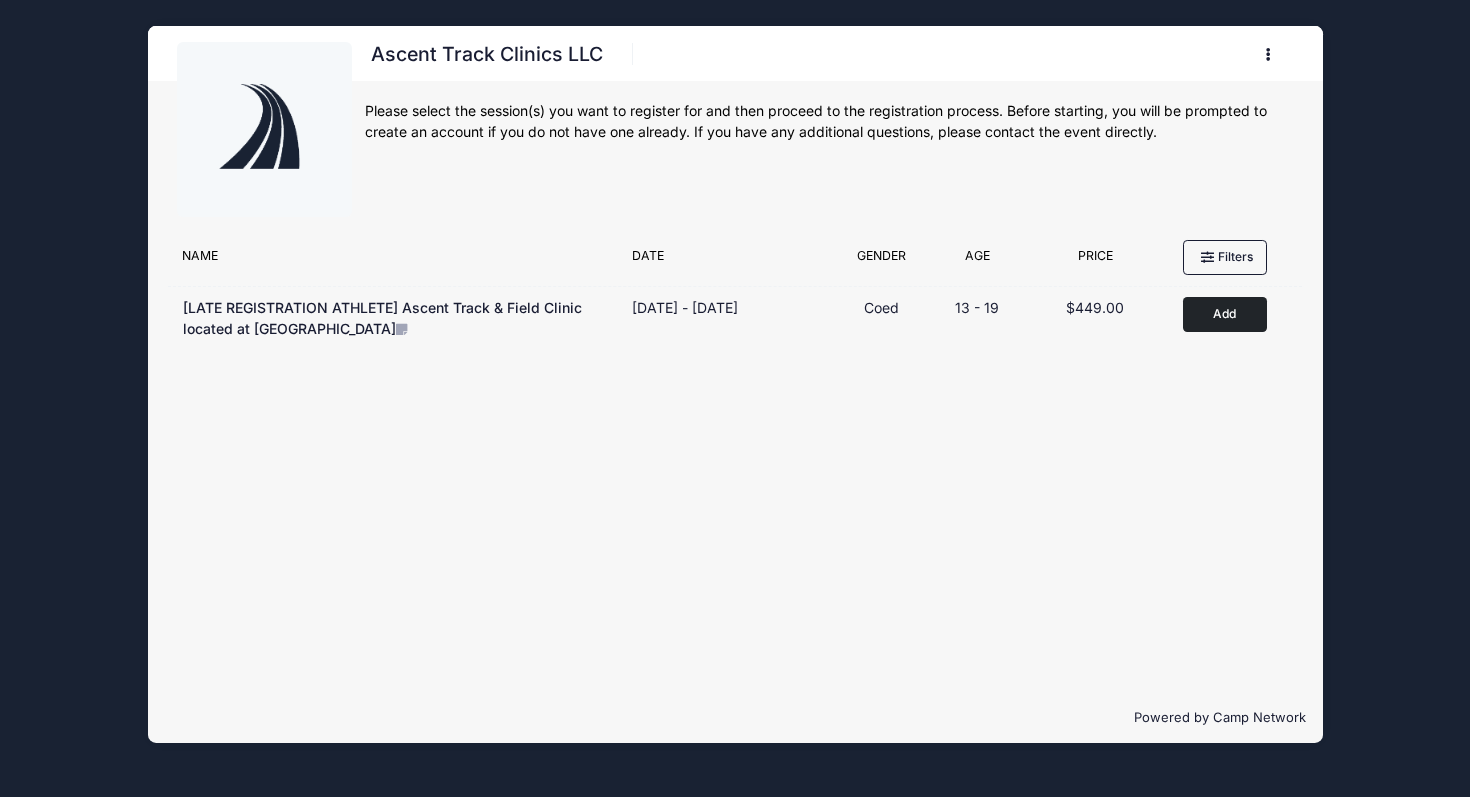 click at bounding box center (1271, 55) 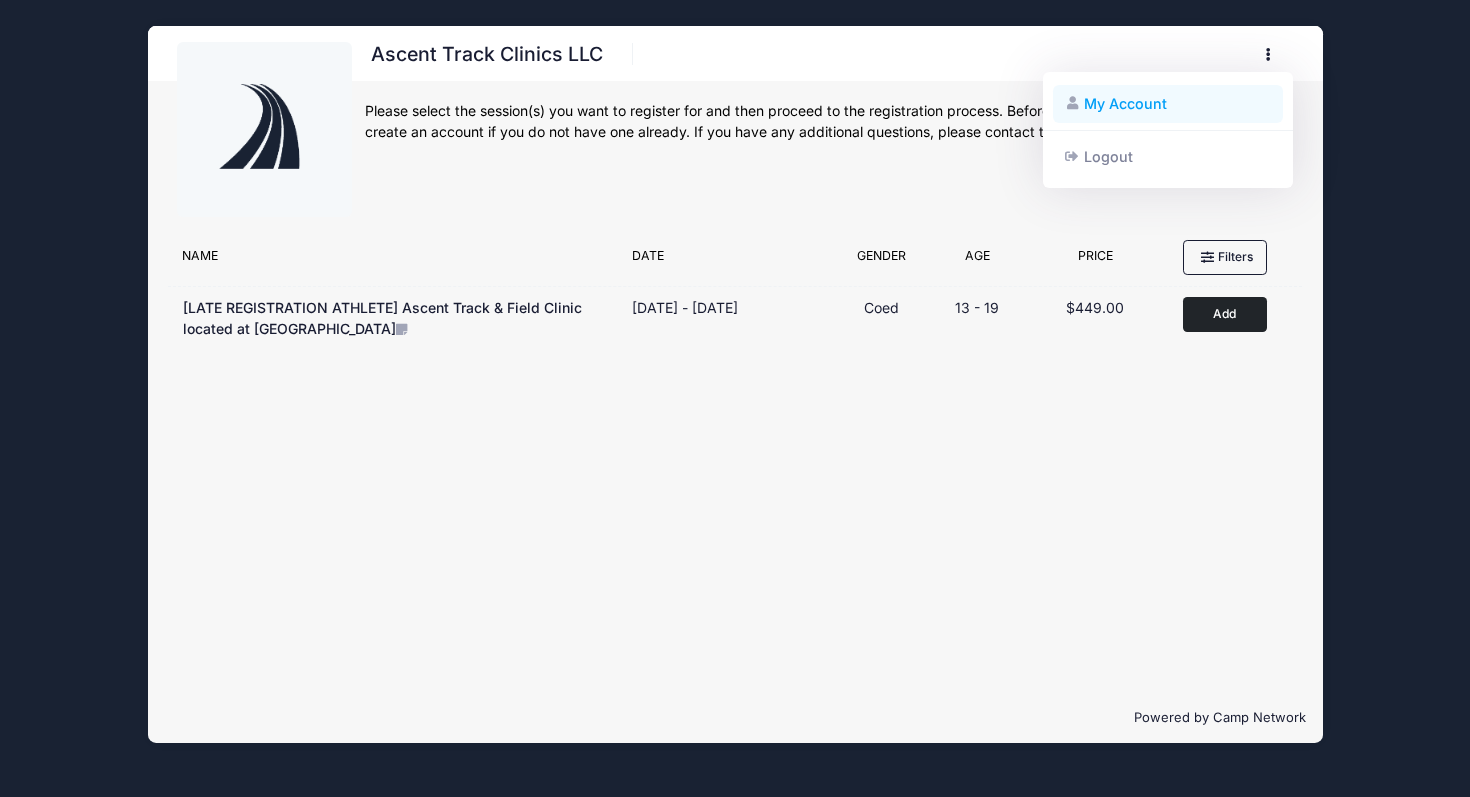 click on "My Account" at bounding box center (1168, 104) 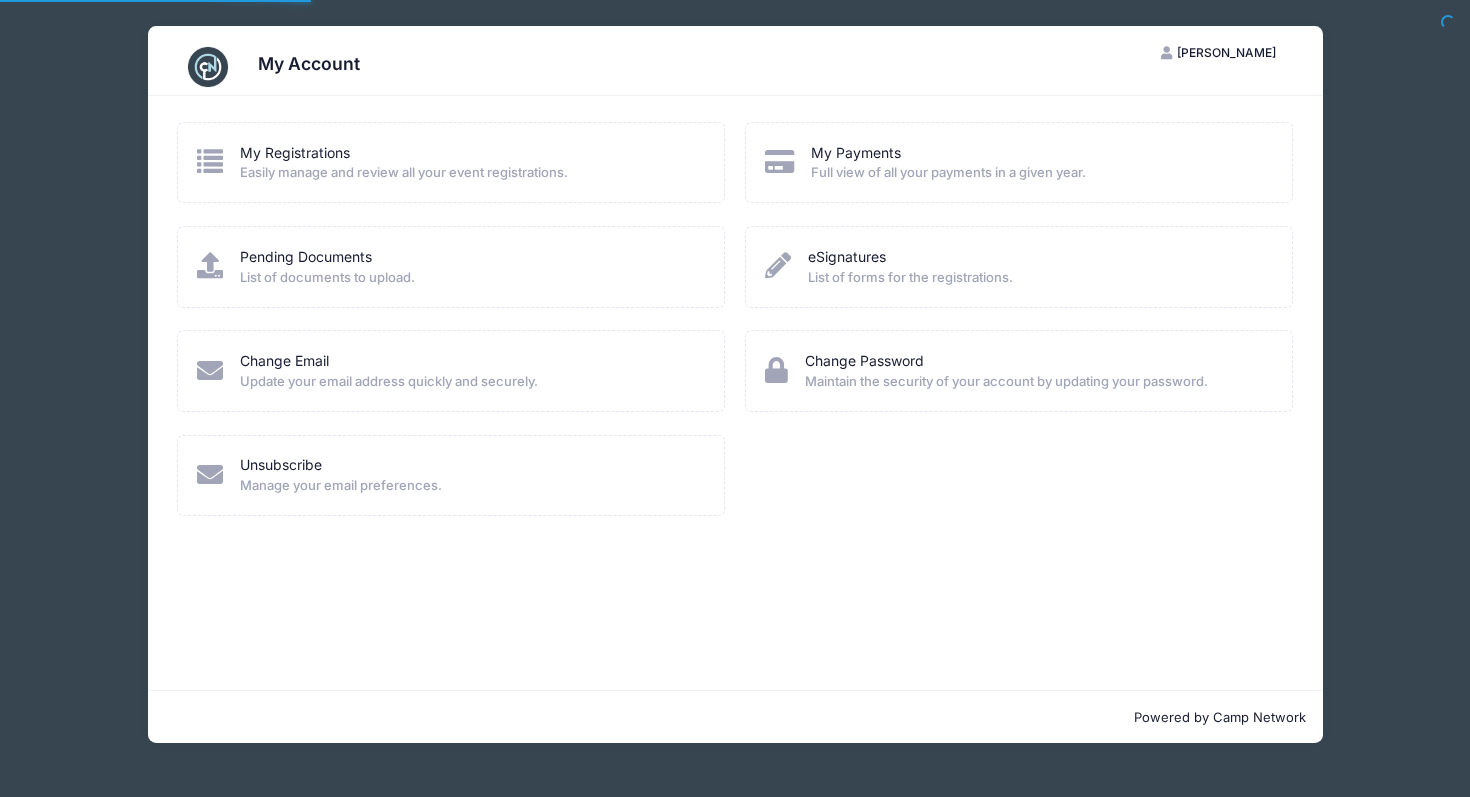 scroll, scrollTop: 0, scrollLeft: 0, axis: both 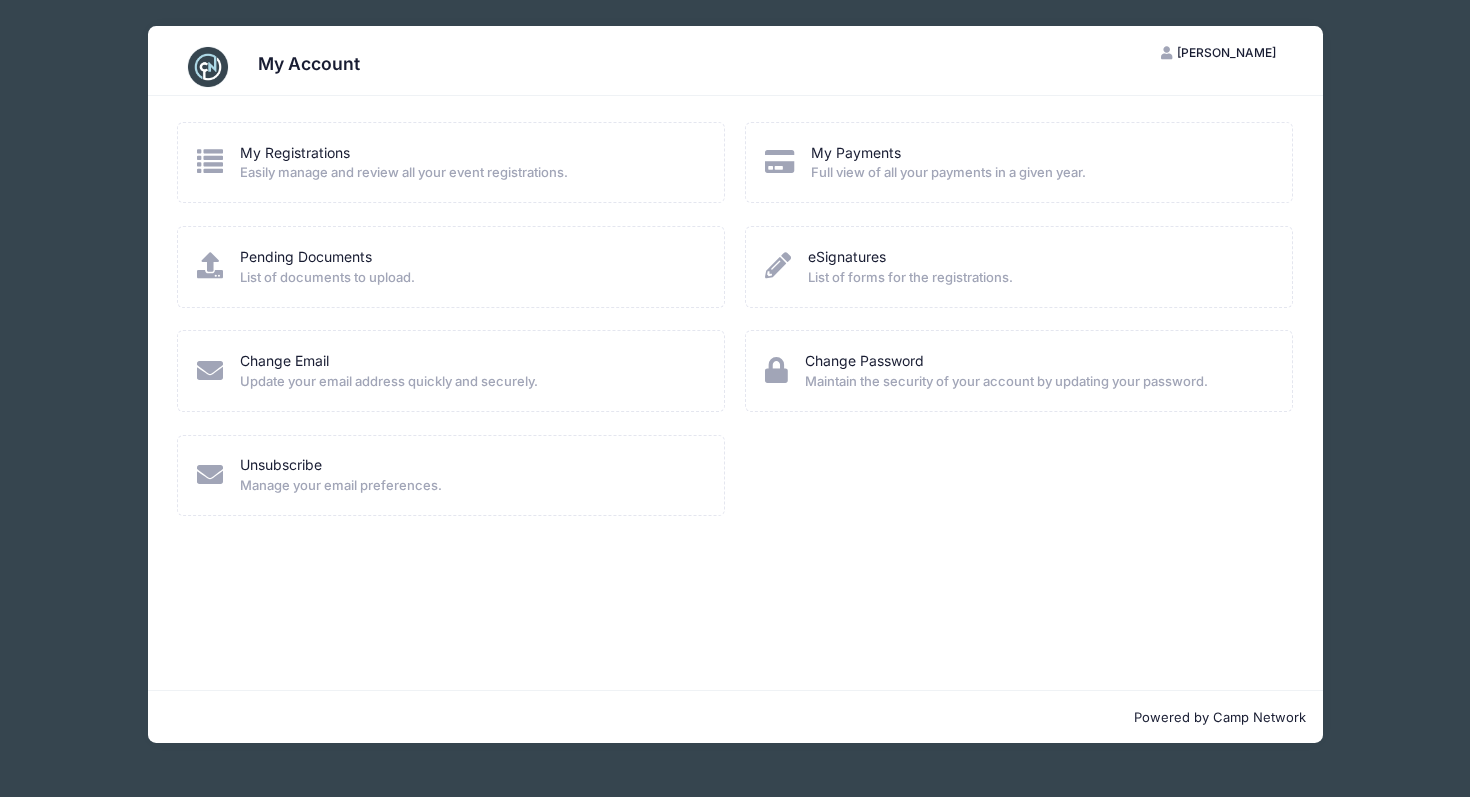 click on "Easily manage and review all your event registrations." at bounding box center (404, 173) 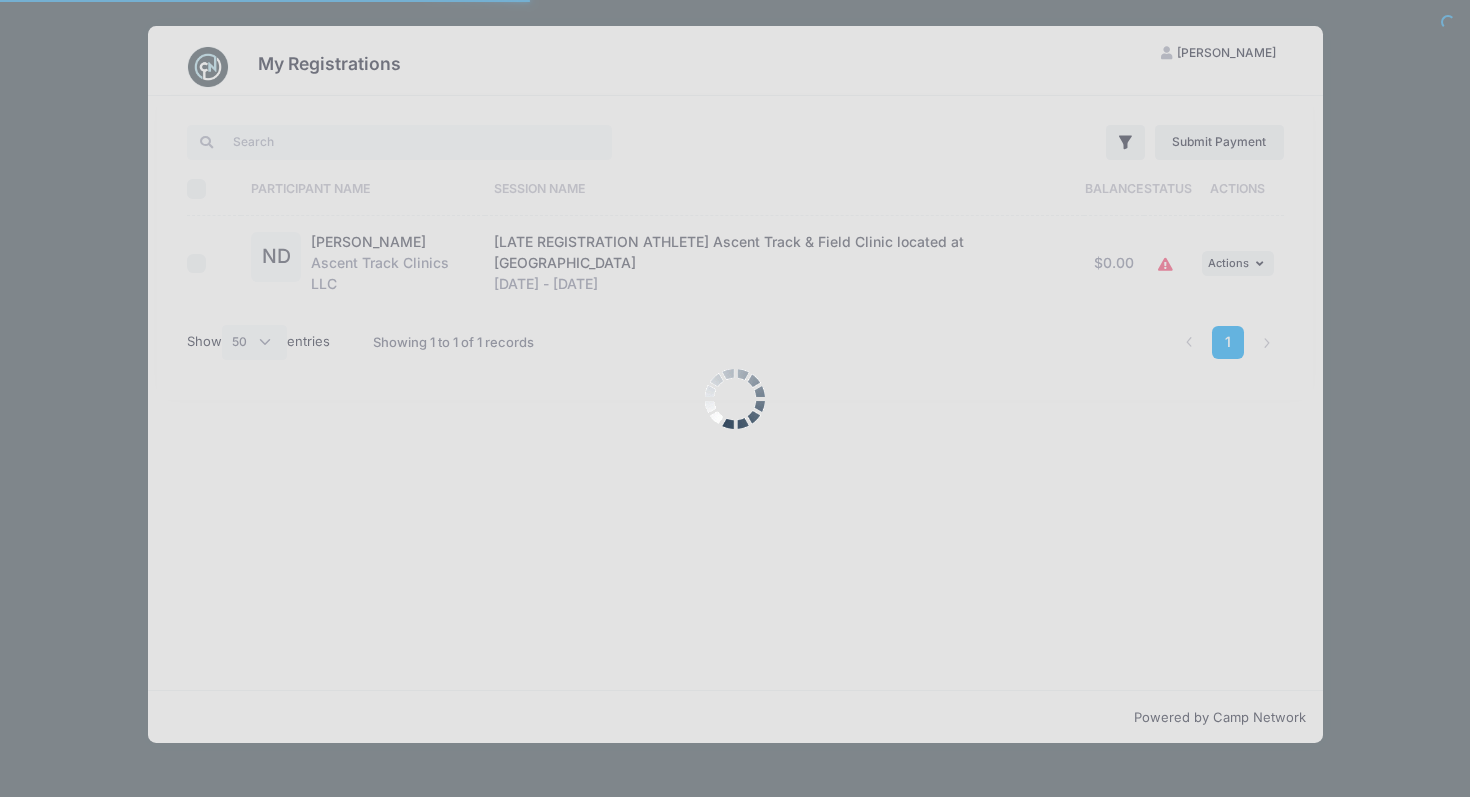 select on "50" 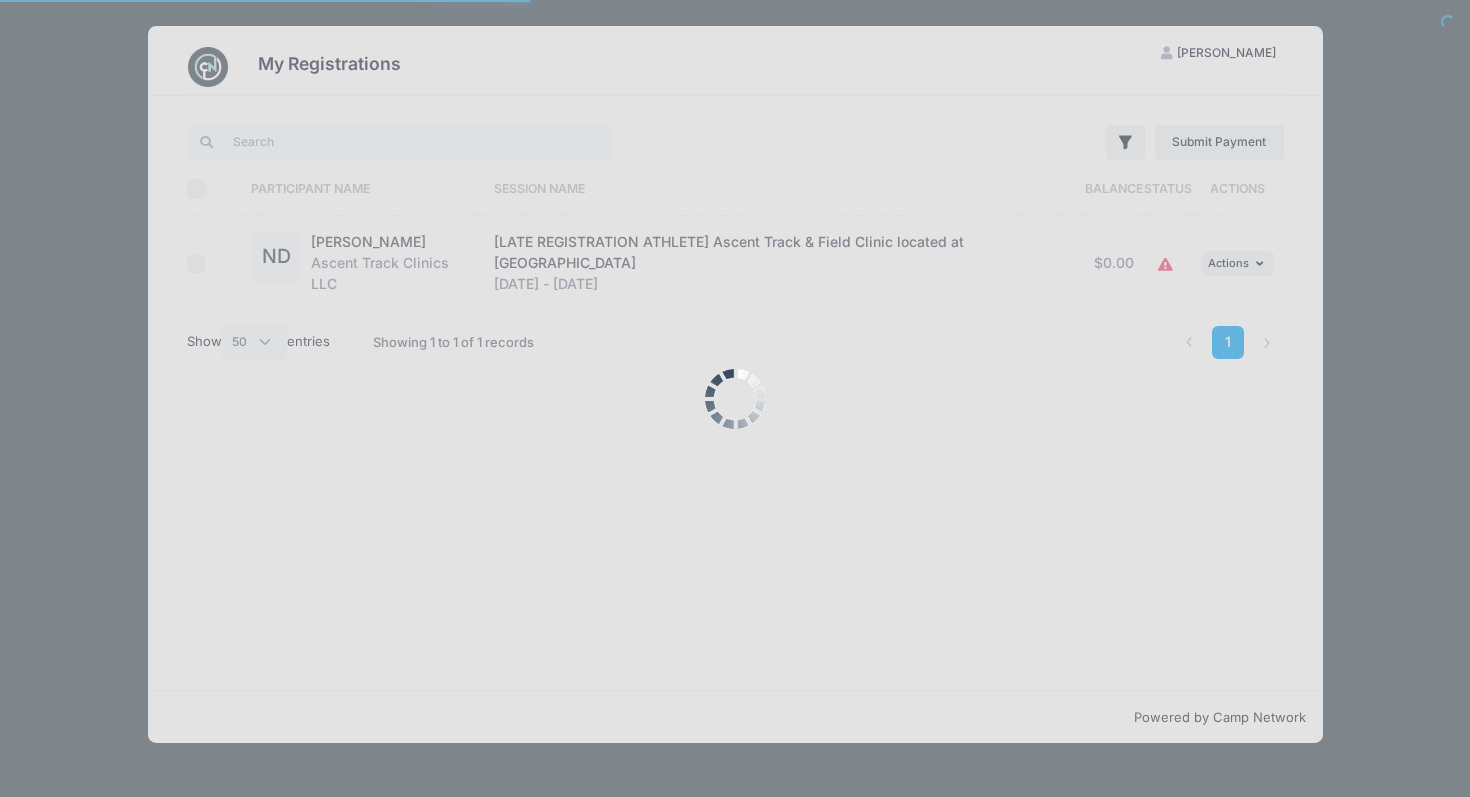 scroll, scrollTop: 0, scrollLeft: 0, axis: both 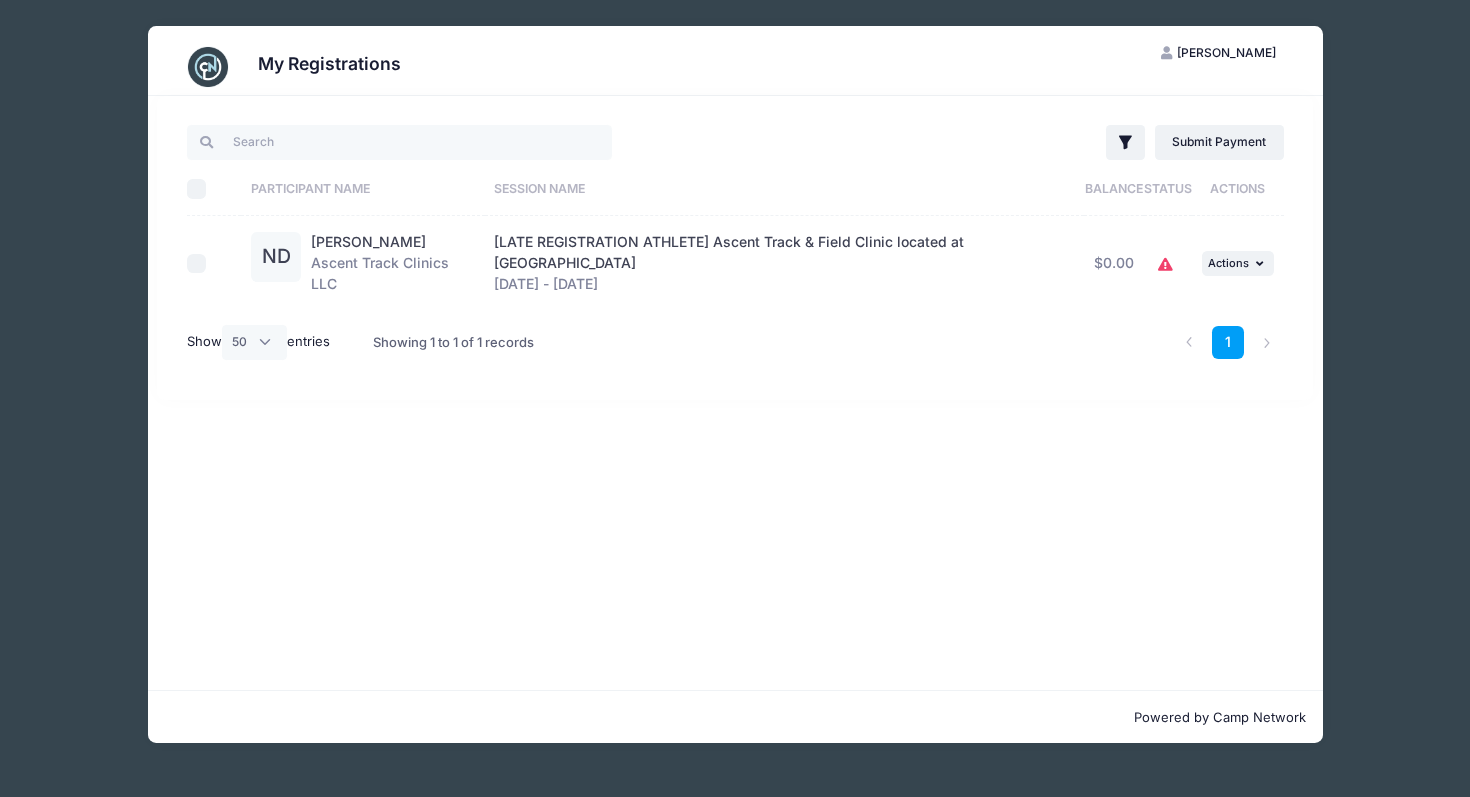 click 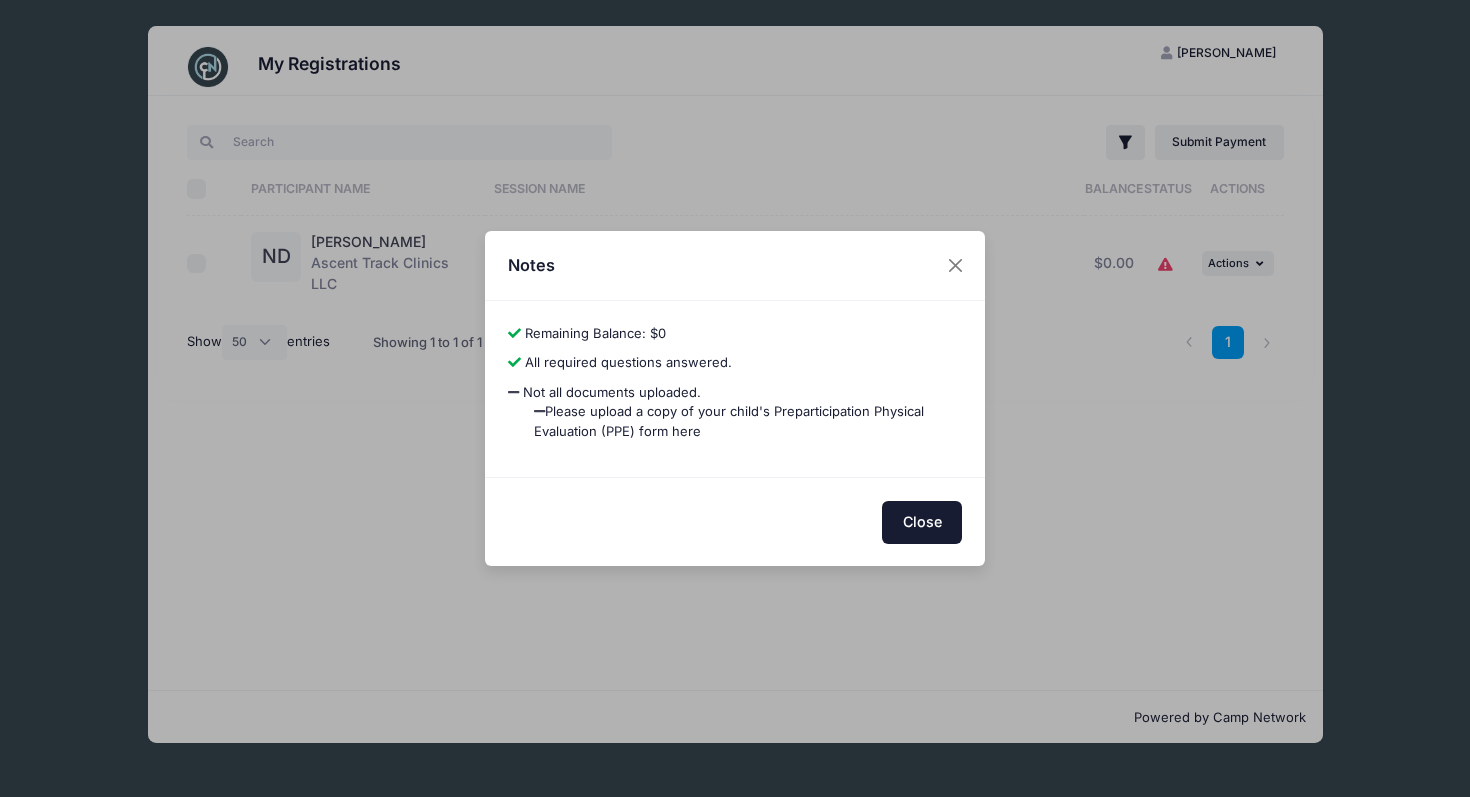 click on "Close" at bounding box center (922, 522) 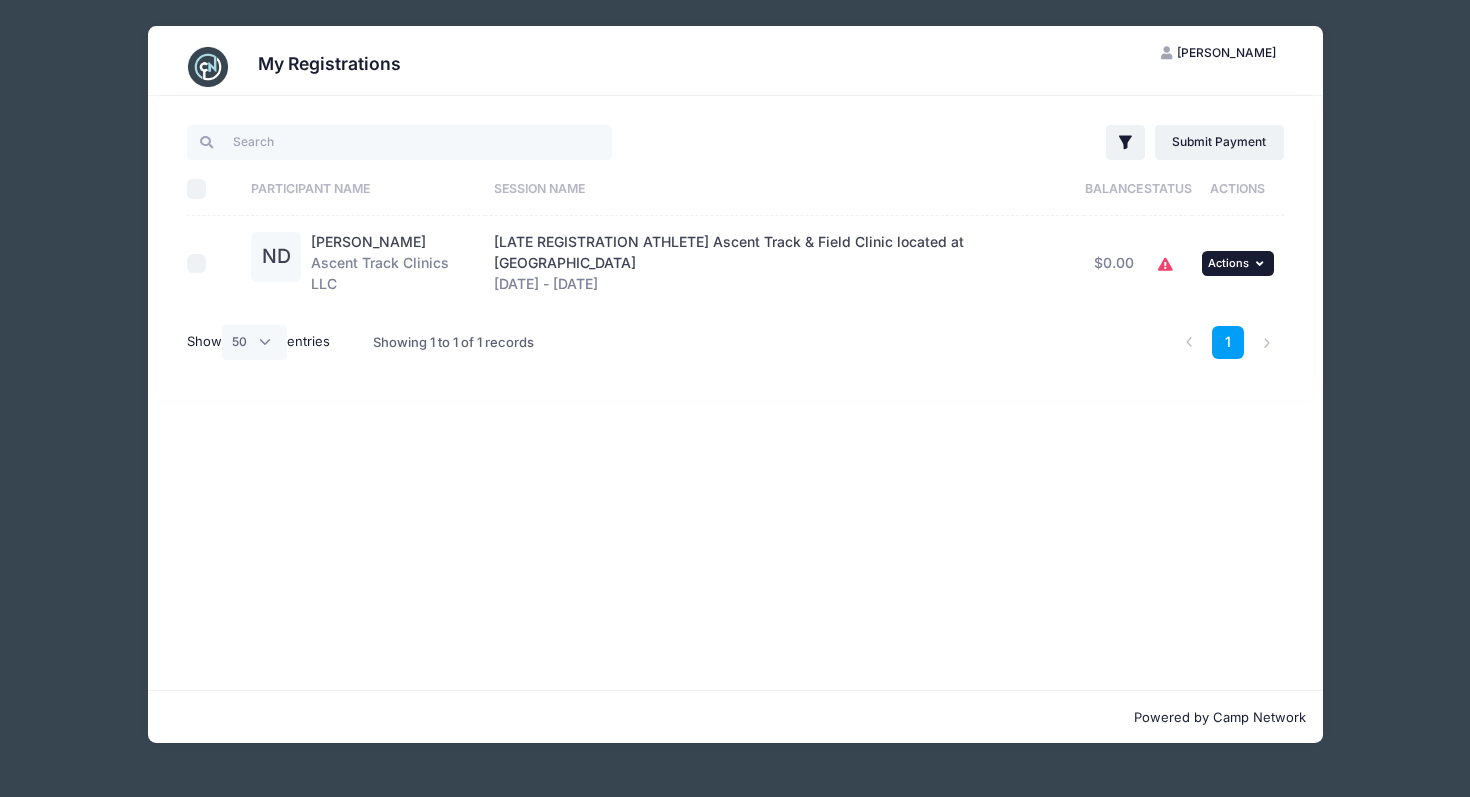 click on "Actions" at bounding box center [1228, 263] 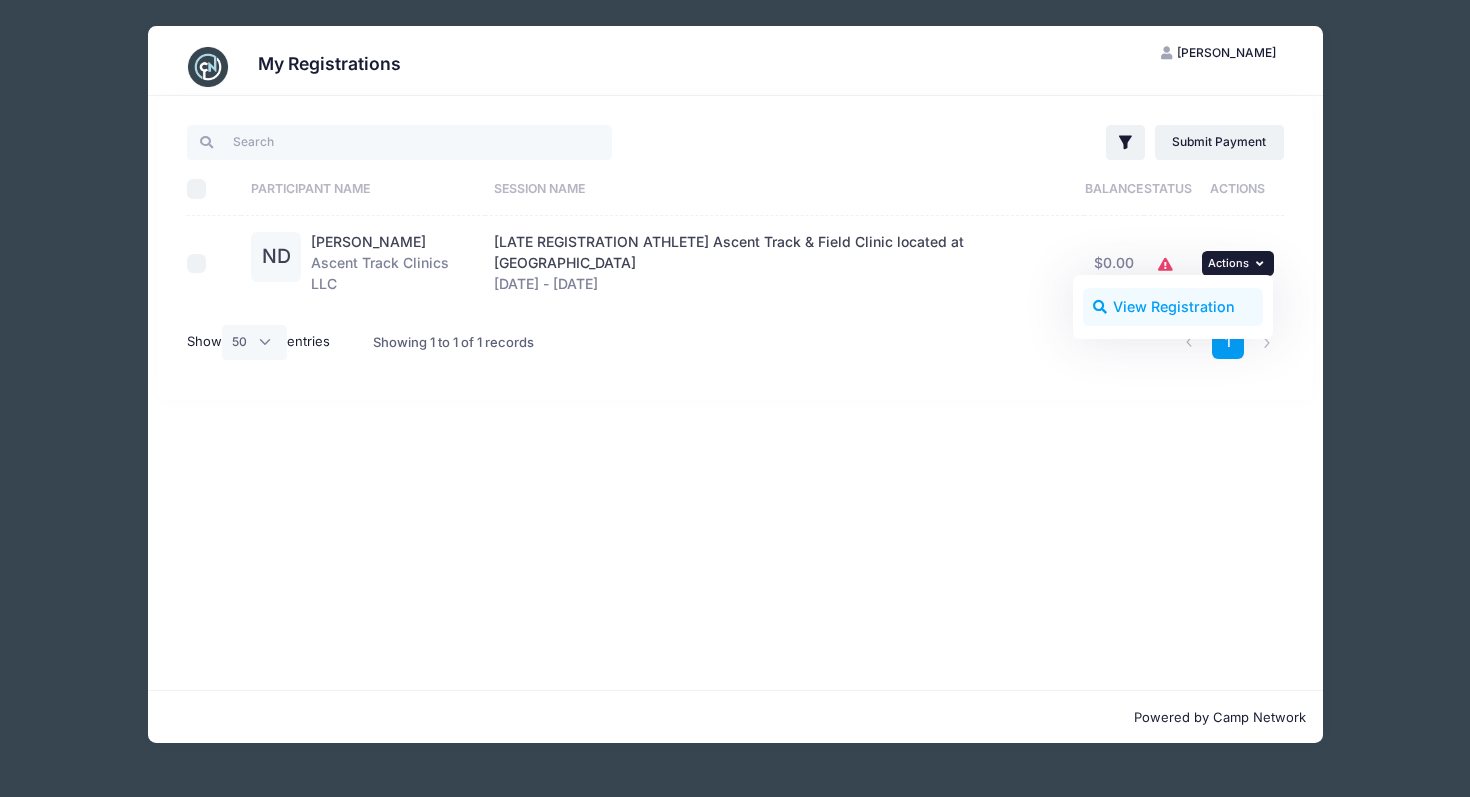 click on "View Registration" at bounding box center [1173, 307] 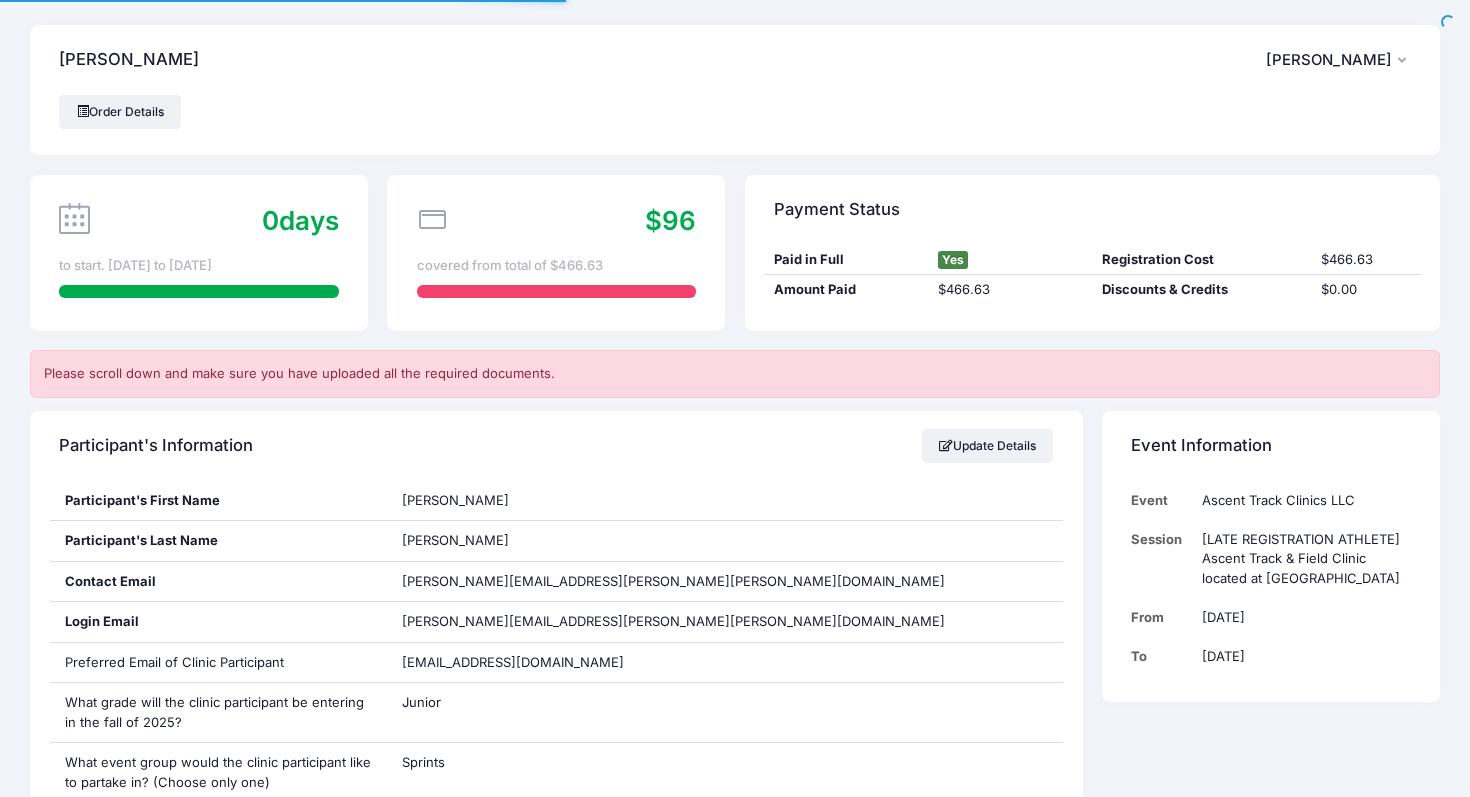 scroll, scrollTop: 0, scrollLeft: 0, axis: both 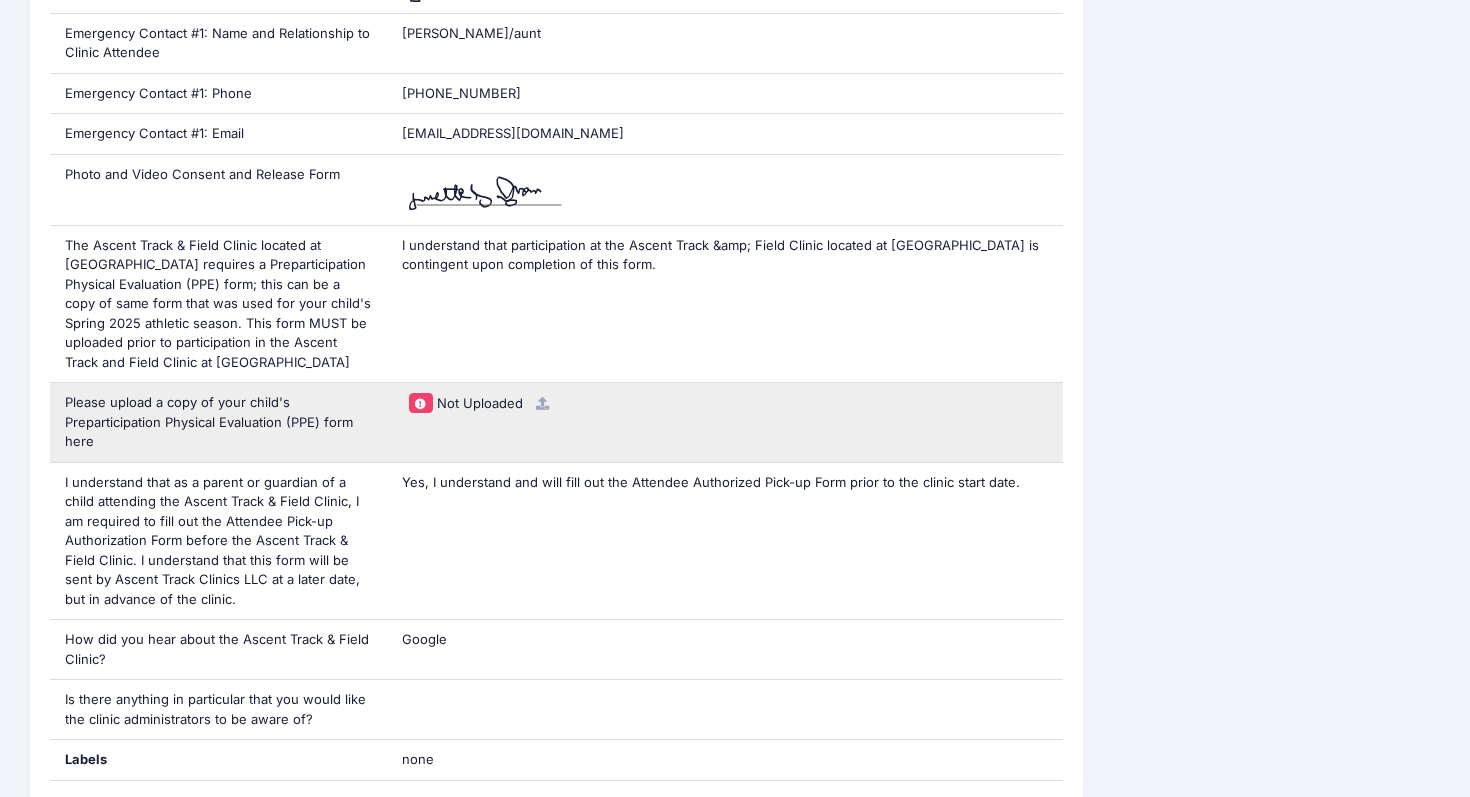 click on "Not Uploaded" at bounding box center [725, 403] 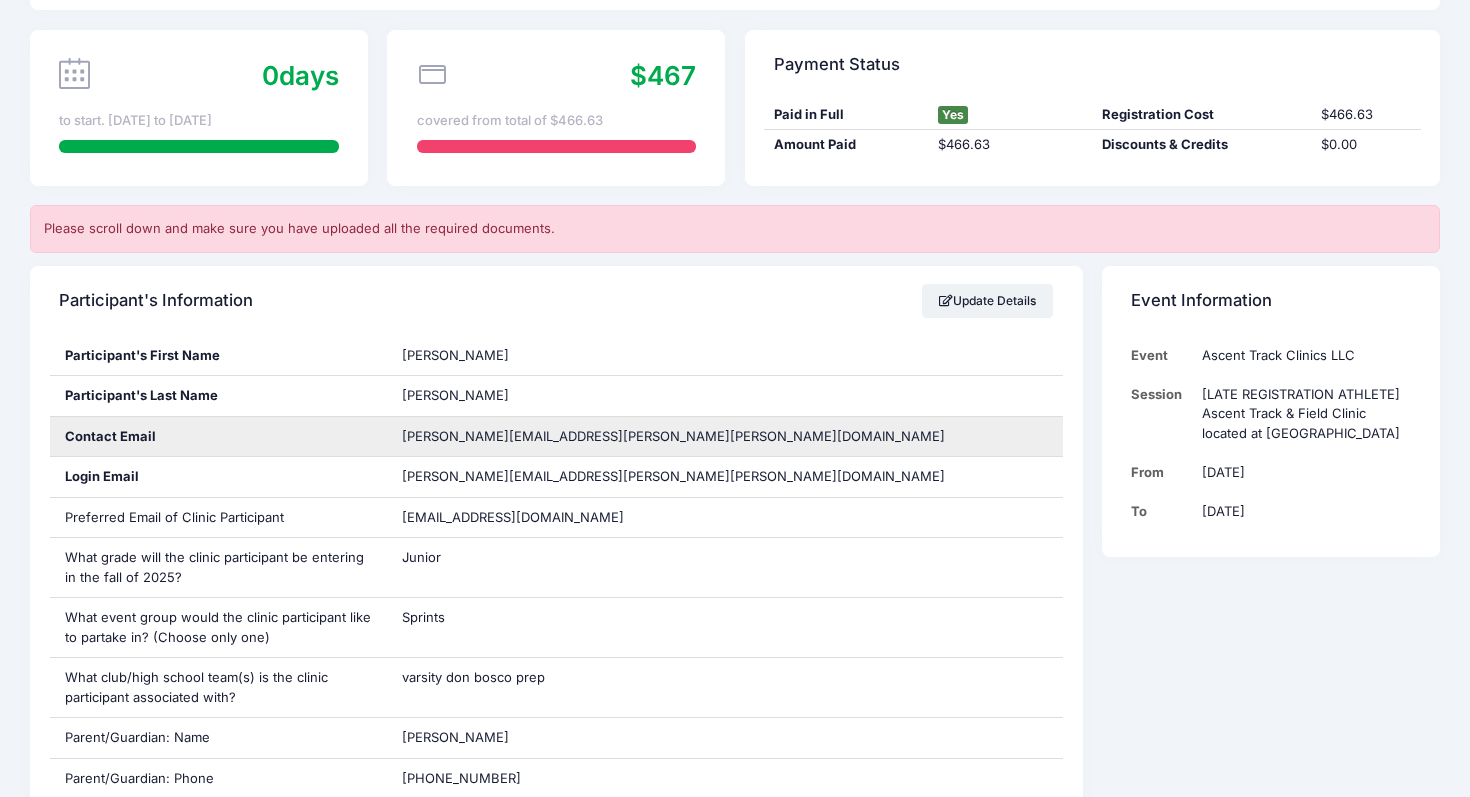 scroll, scrollTop: 0, scrollLeft: 0, axis: both 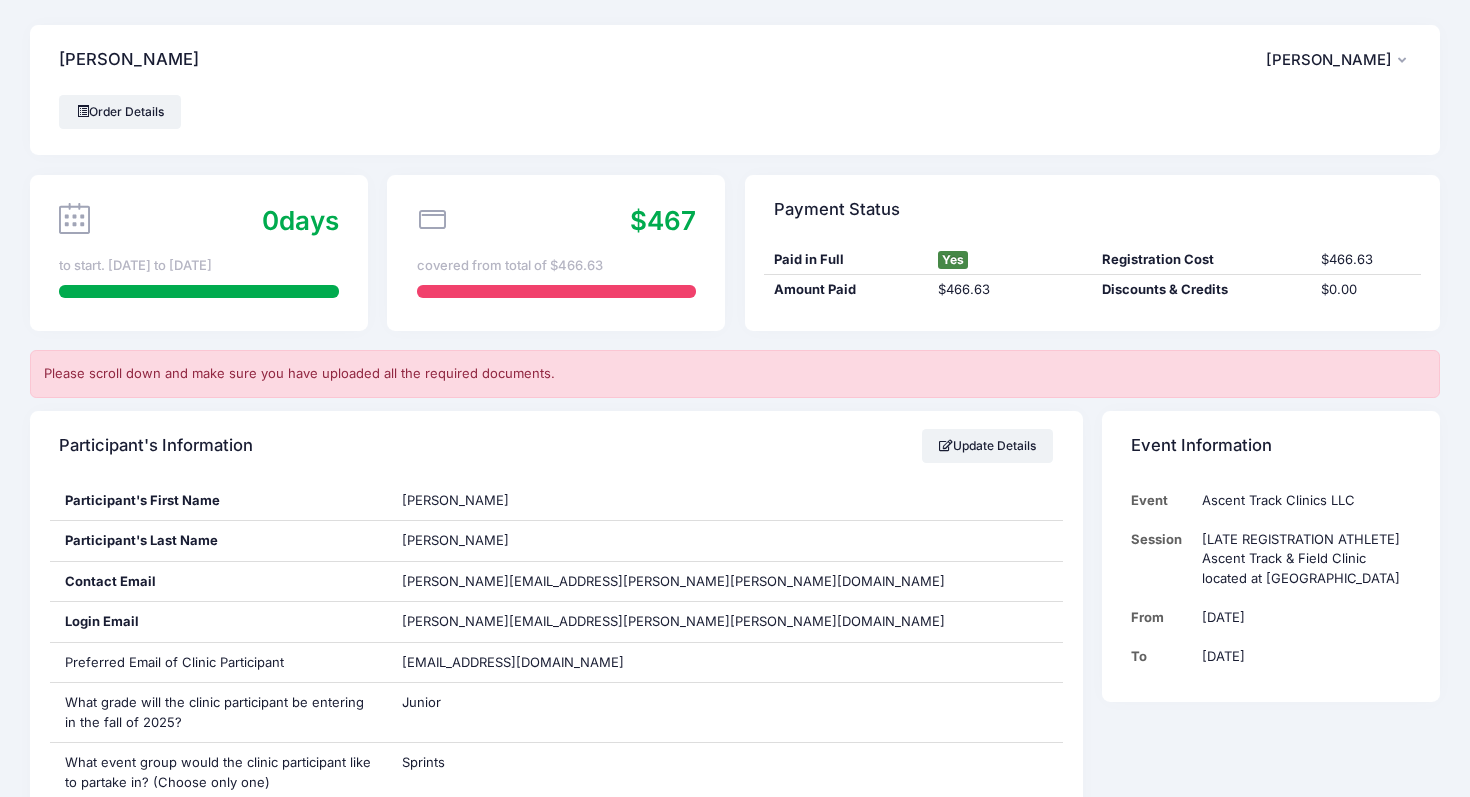 click on "Nicholas Duran" at bounding box center (1329, 60) 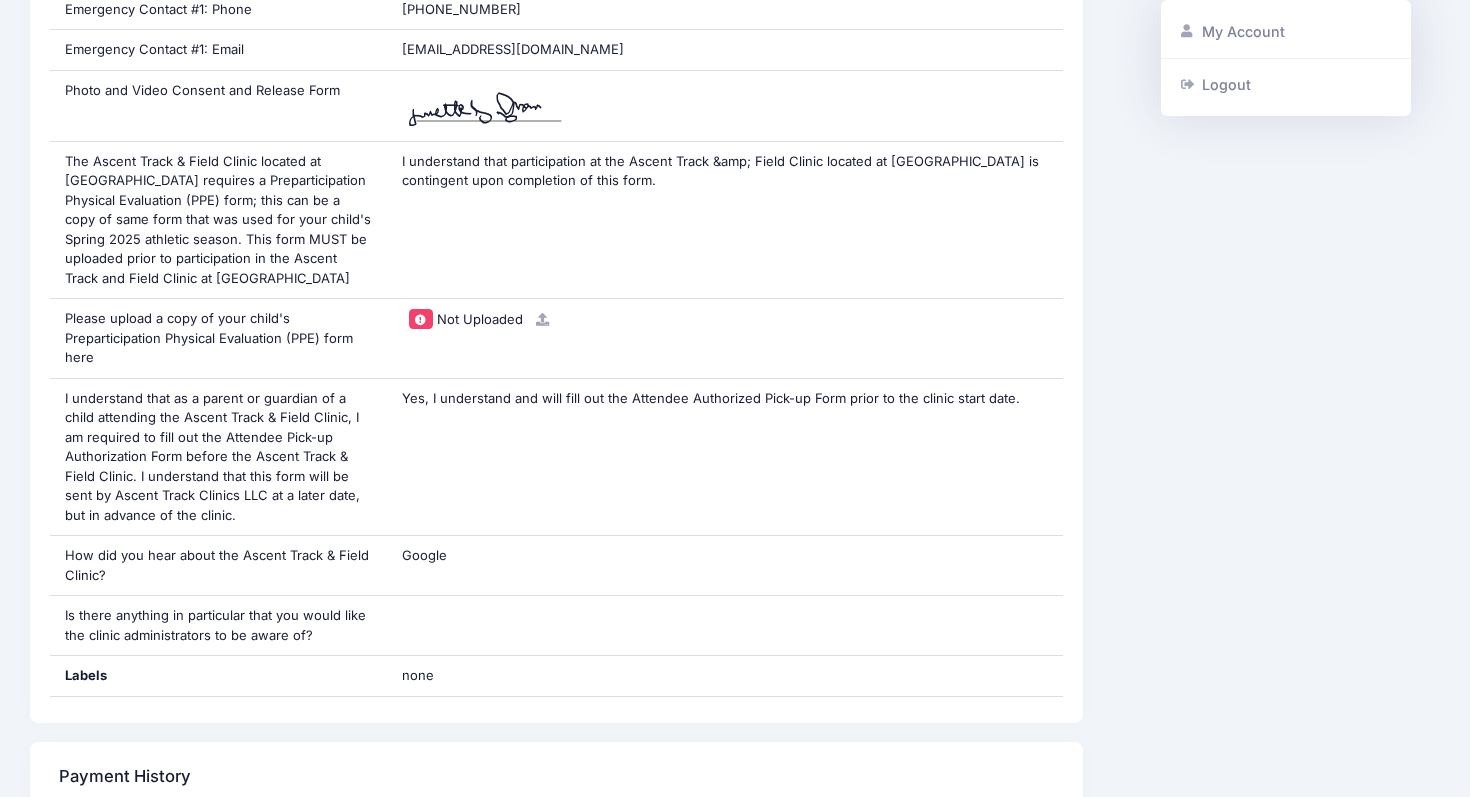 scroll, scrollTop: 1451, scrollLeft: 0, axis: vertical 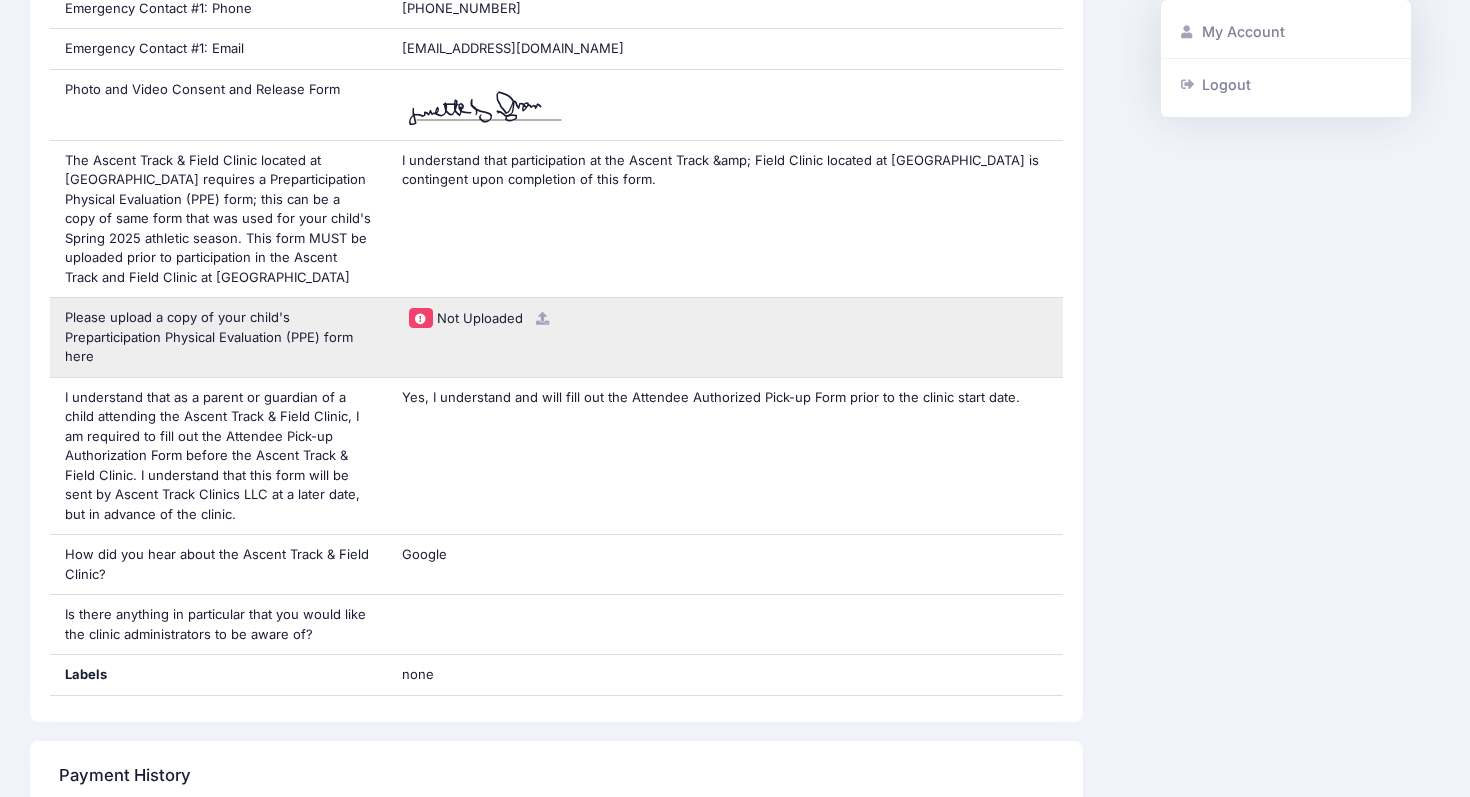 click at bounding box center [420, 318] 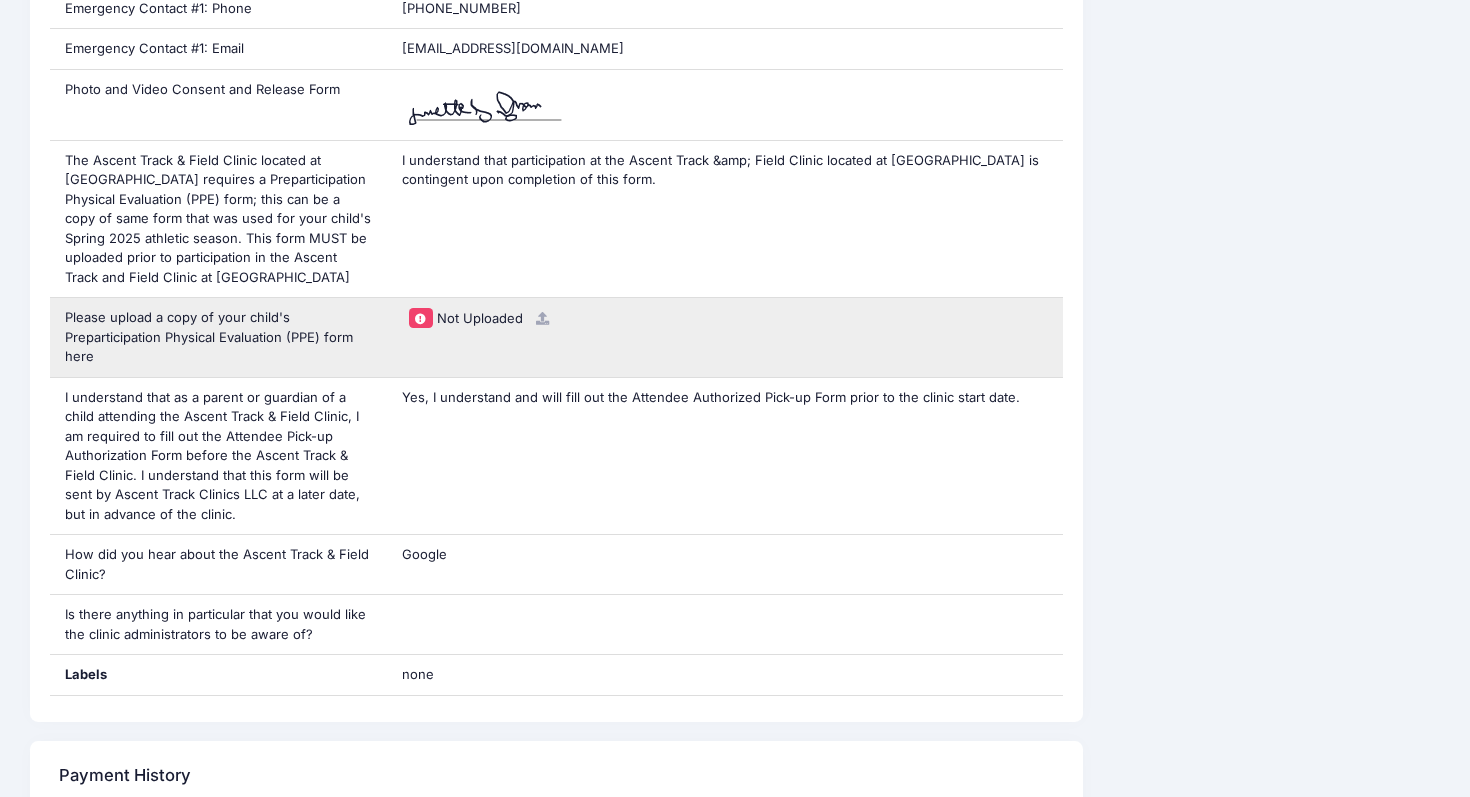 click at bounding box center (542, 318) 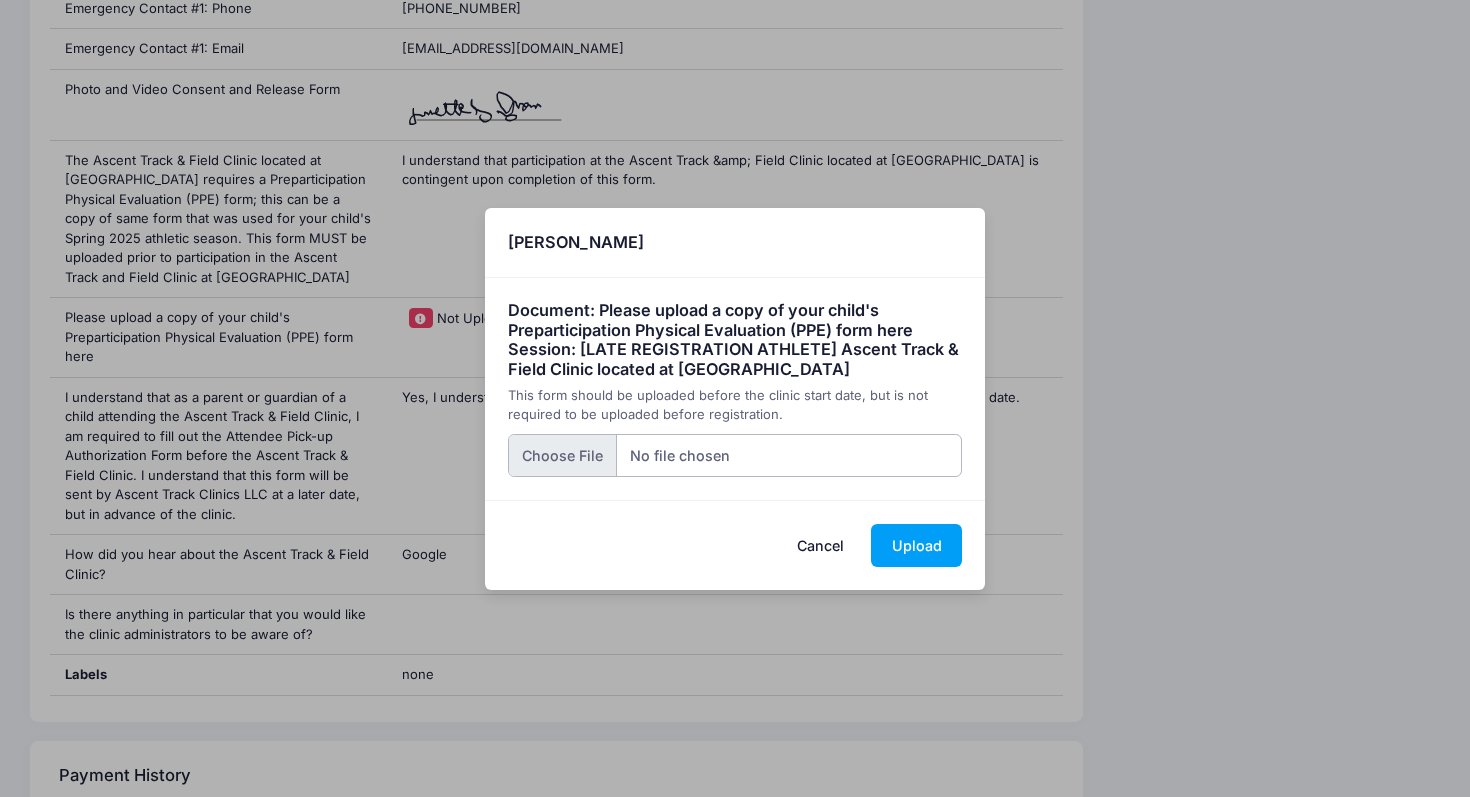 click at bounding box center [735, 455] 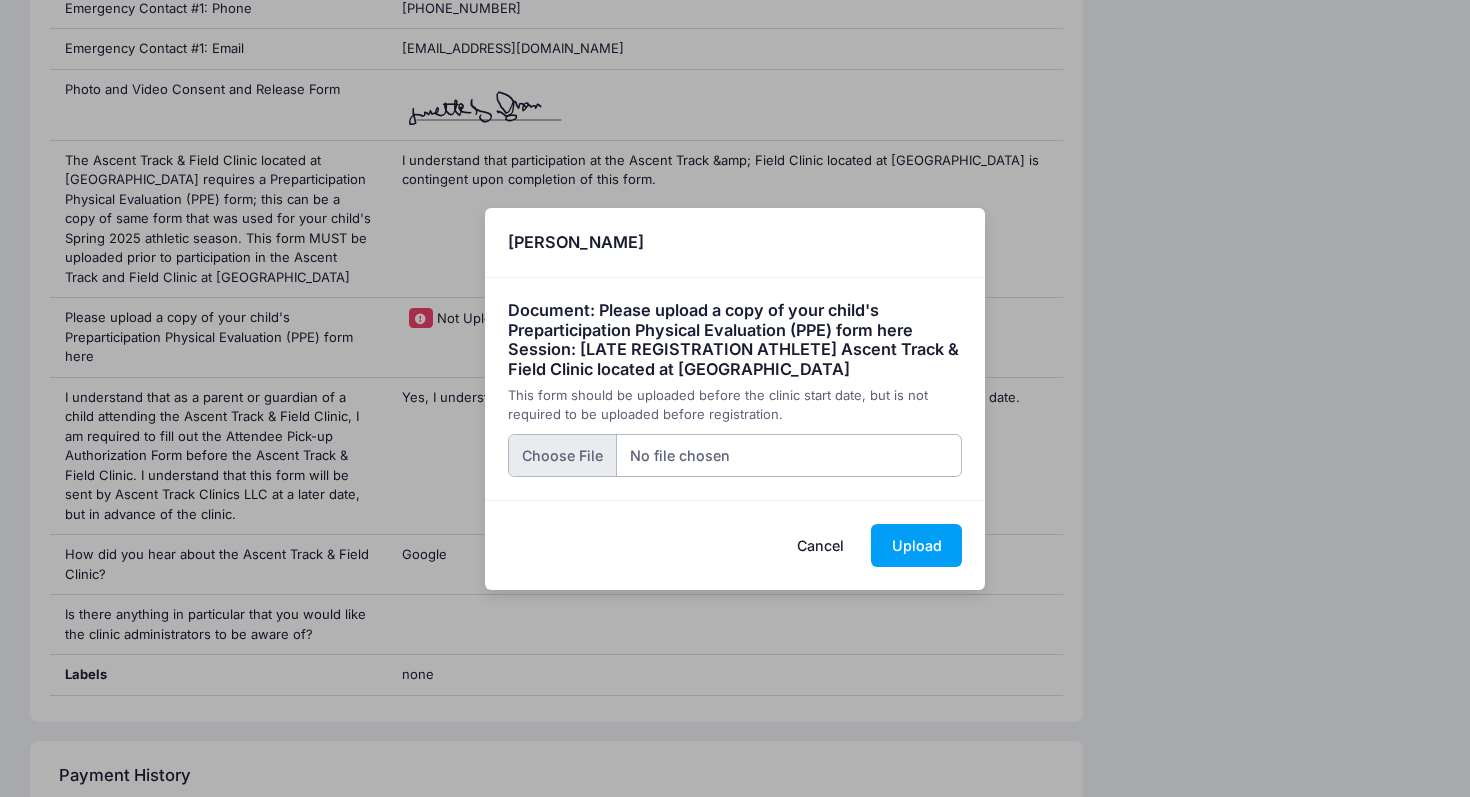 click at bounding box center (735, 455) 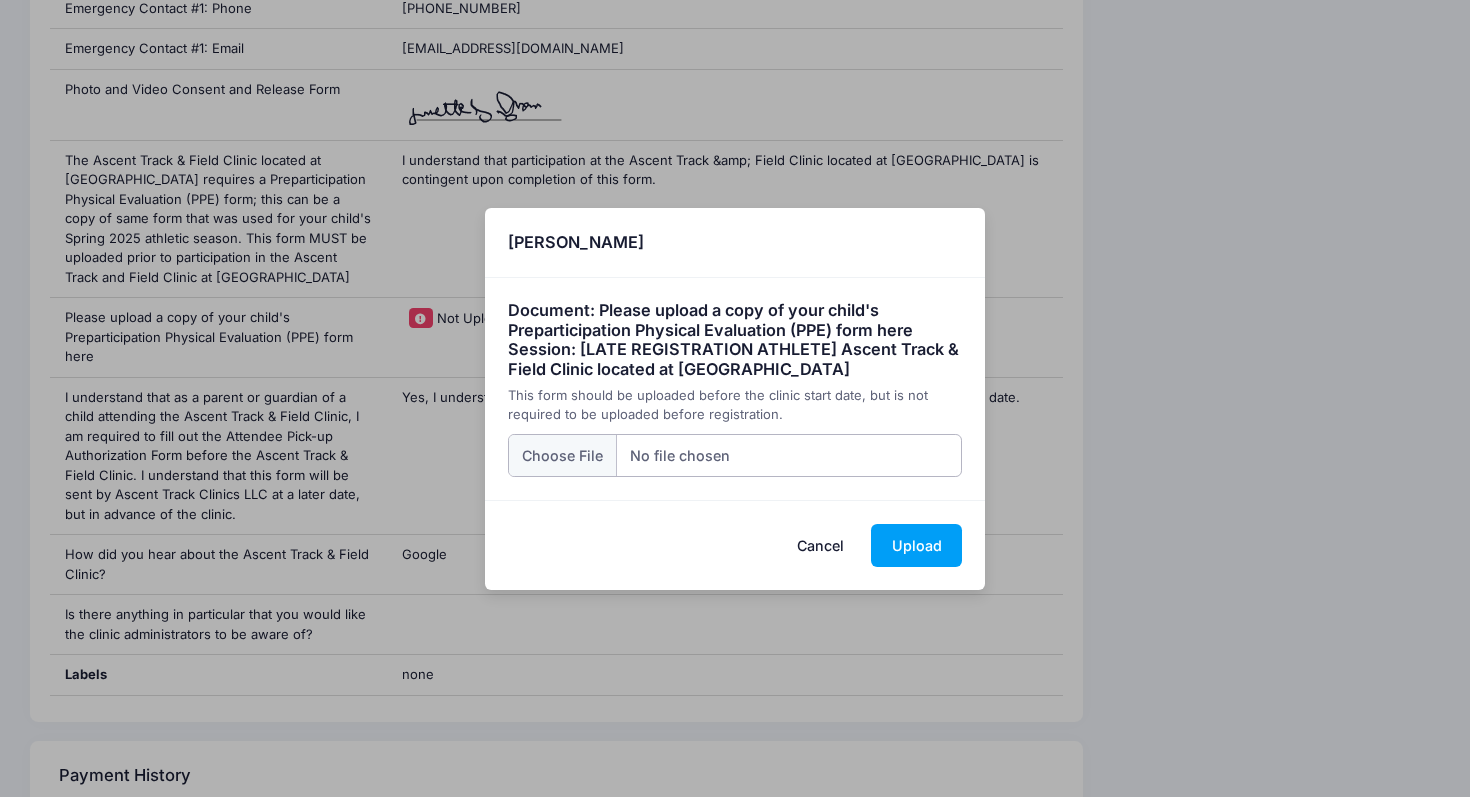 type on "C:\fakepath\Athletic Packet- High School.pdf" 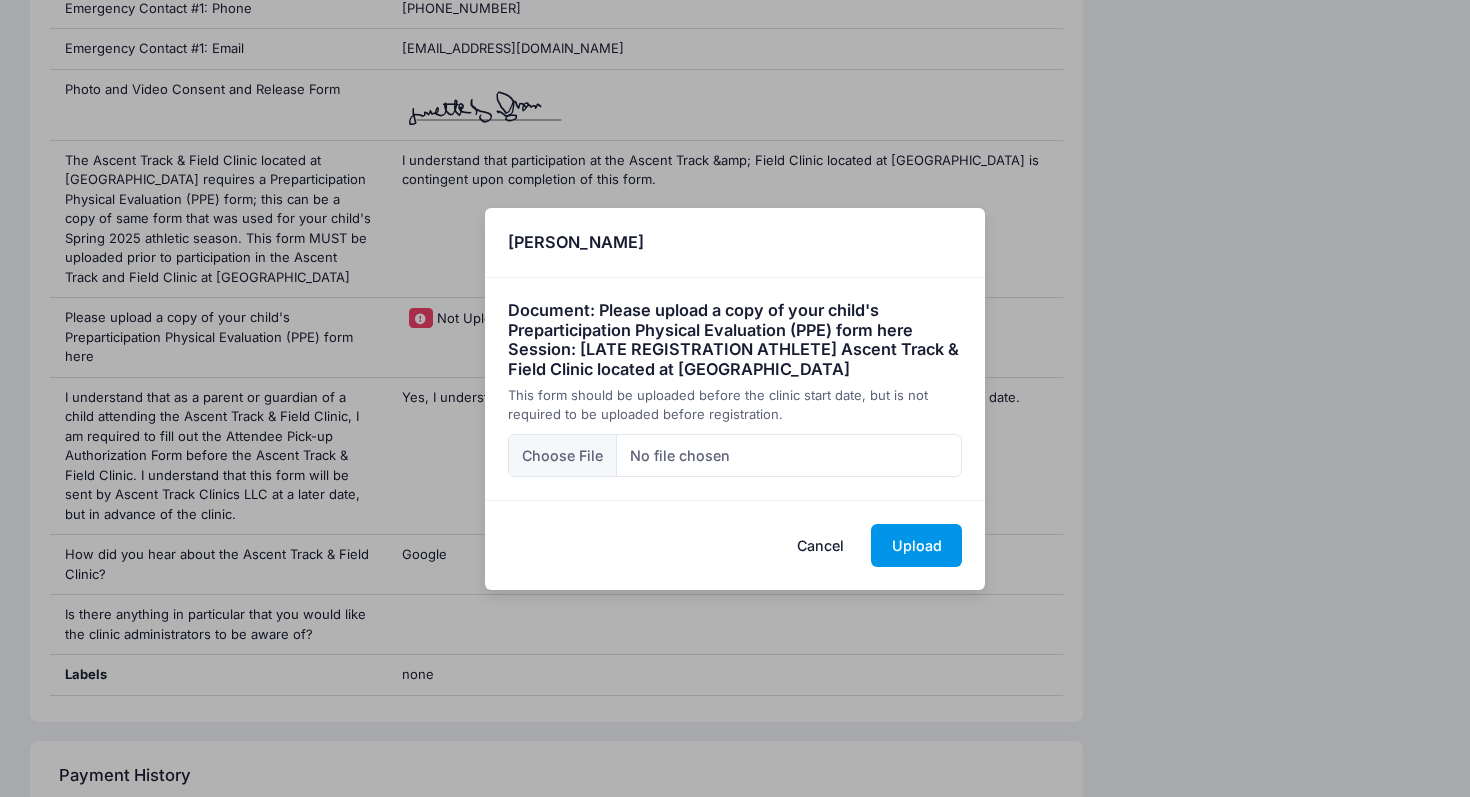 click on "Upload" at bounding box center (916, 545) 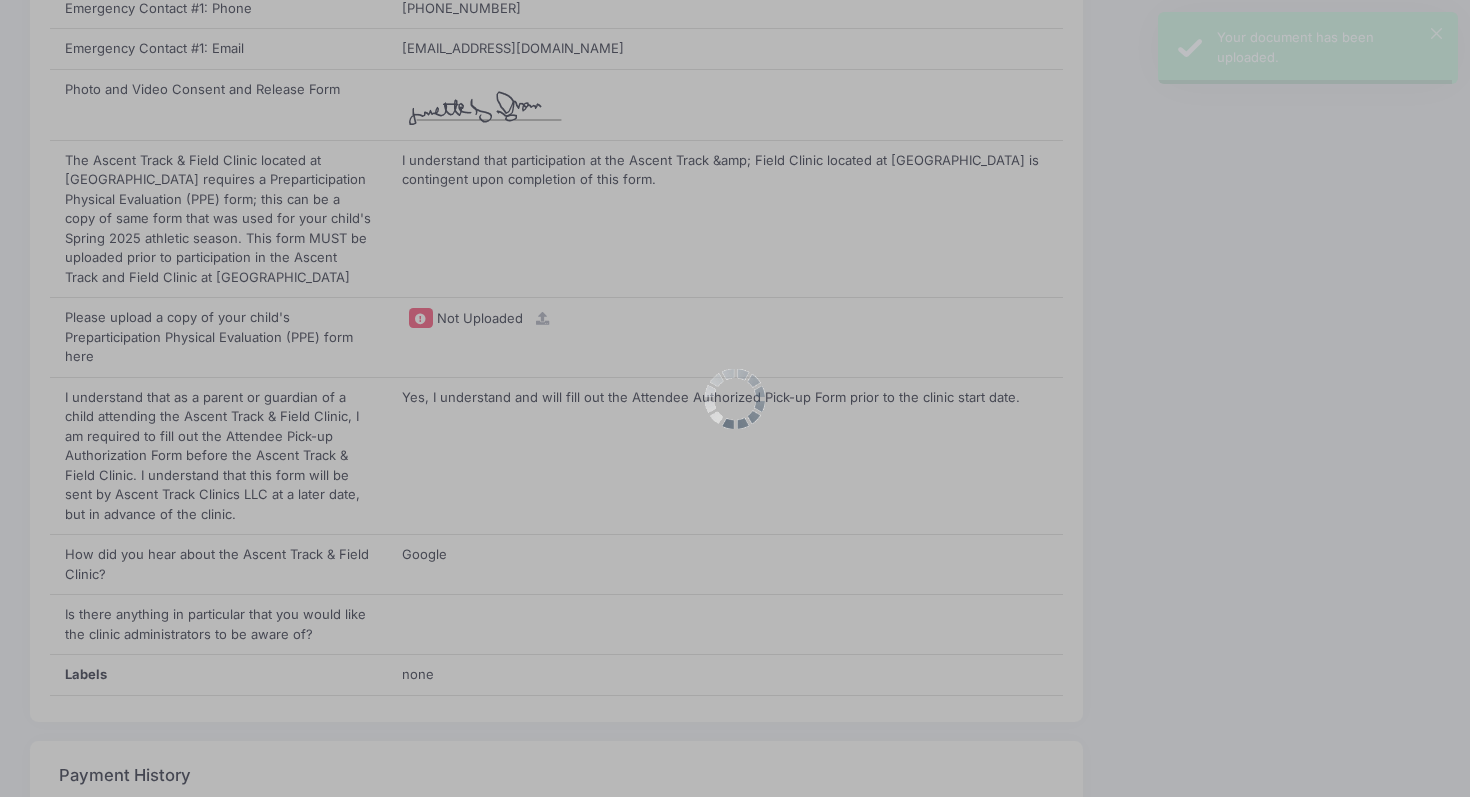 scroll, scrollTop: 0, scrollLeft: 0, axis: both 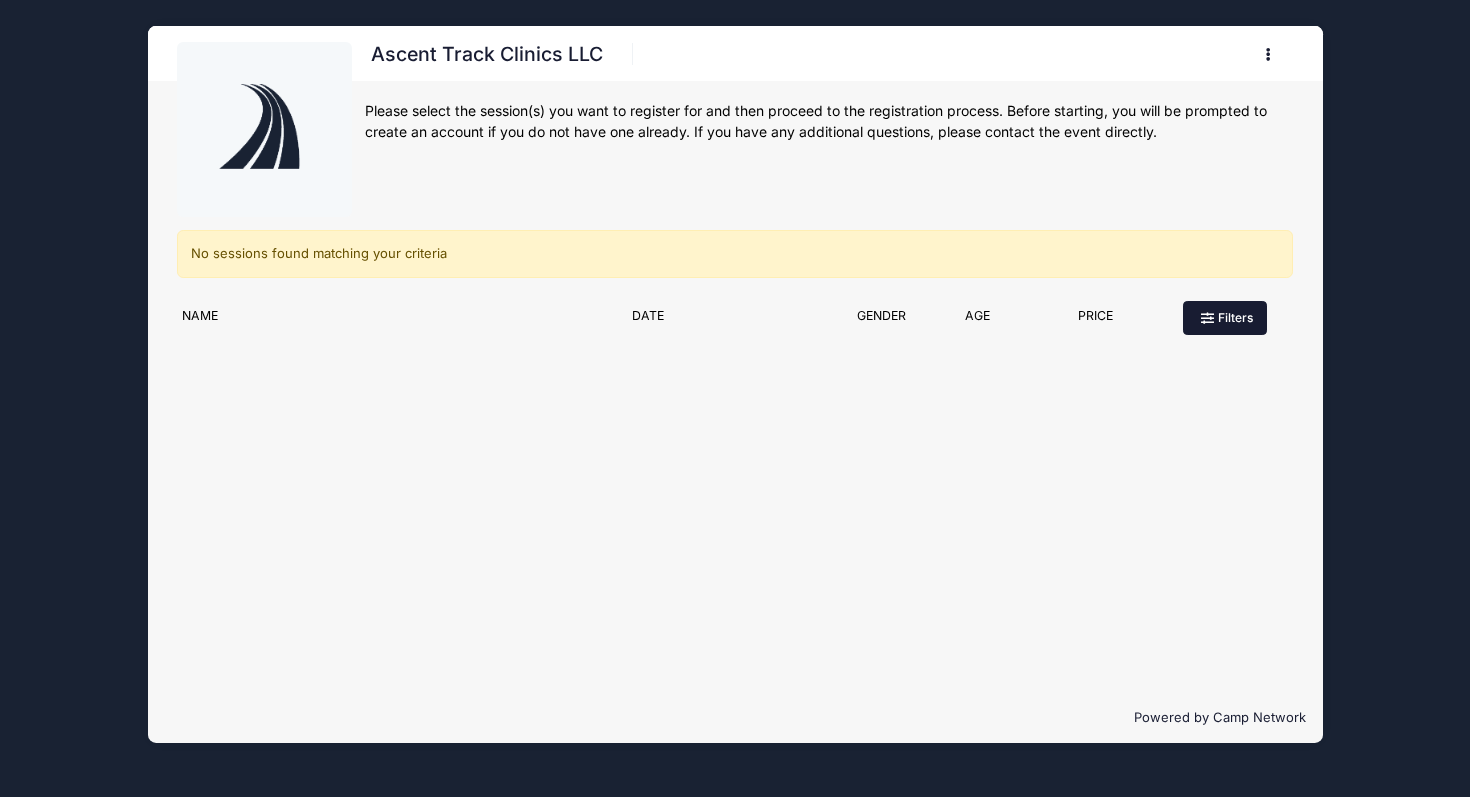 click on "Filters" at bounding box center [1225, 318] 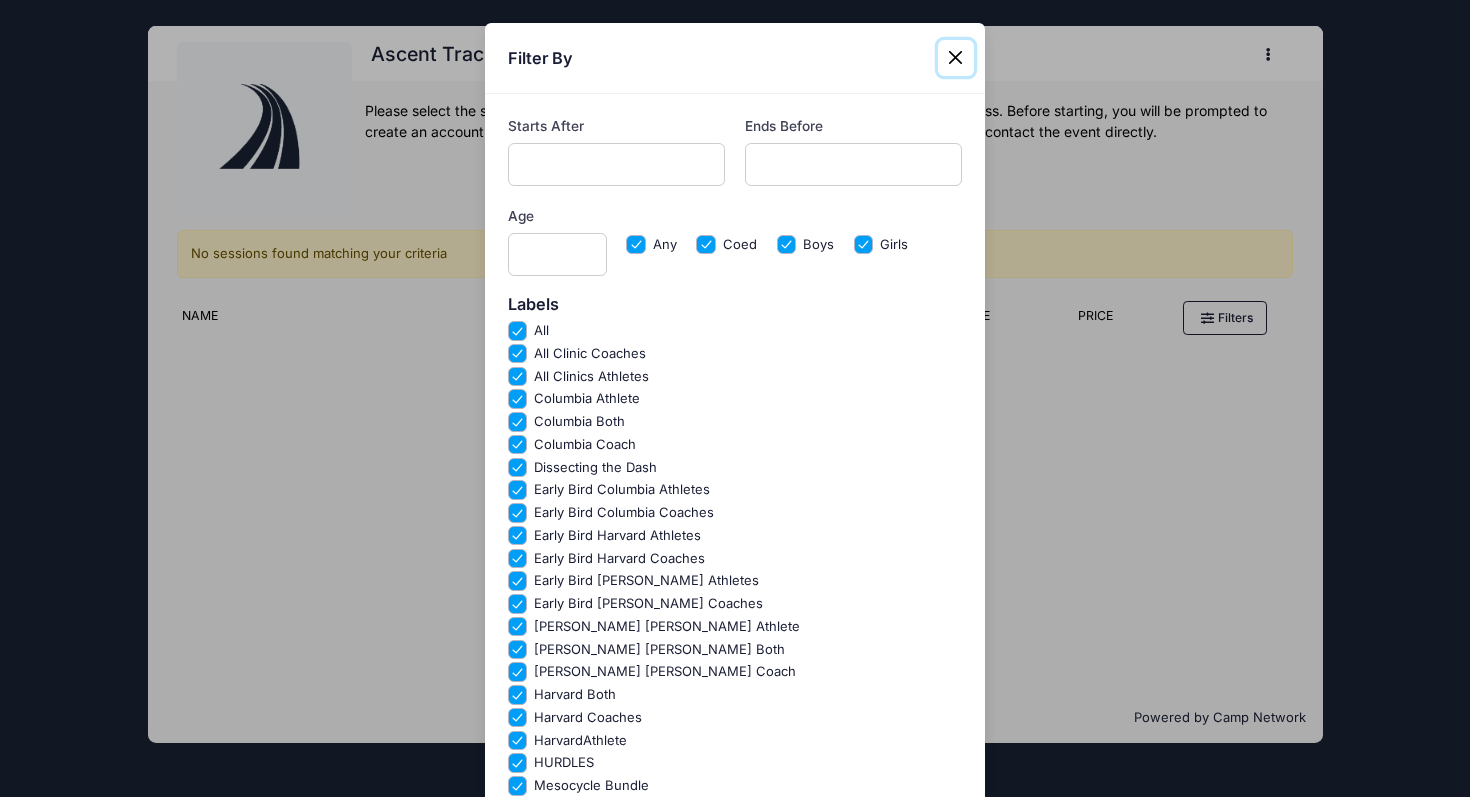 click at bounding box center (956, 58) 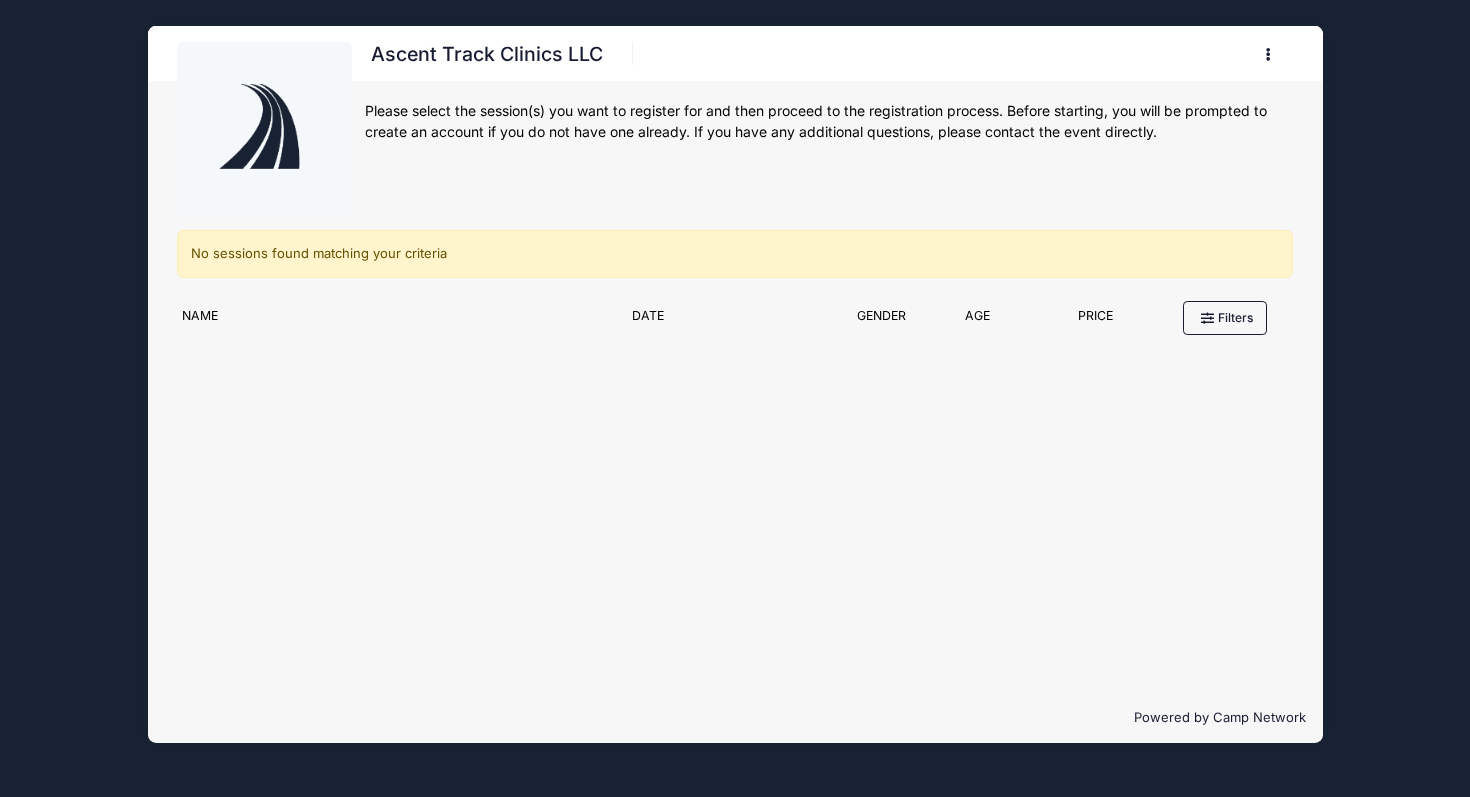 click at bounding box center (1271, 55) 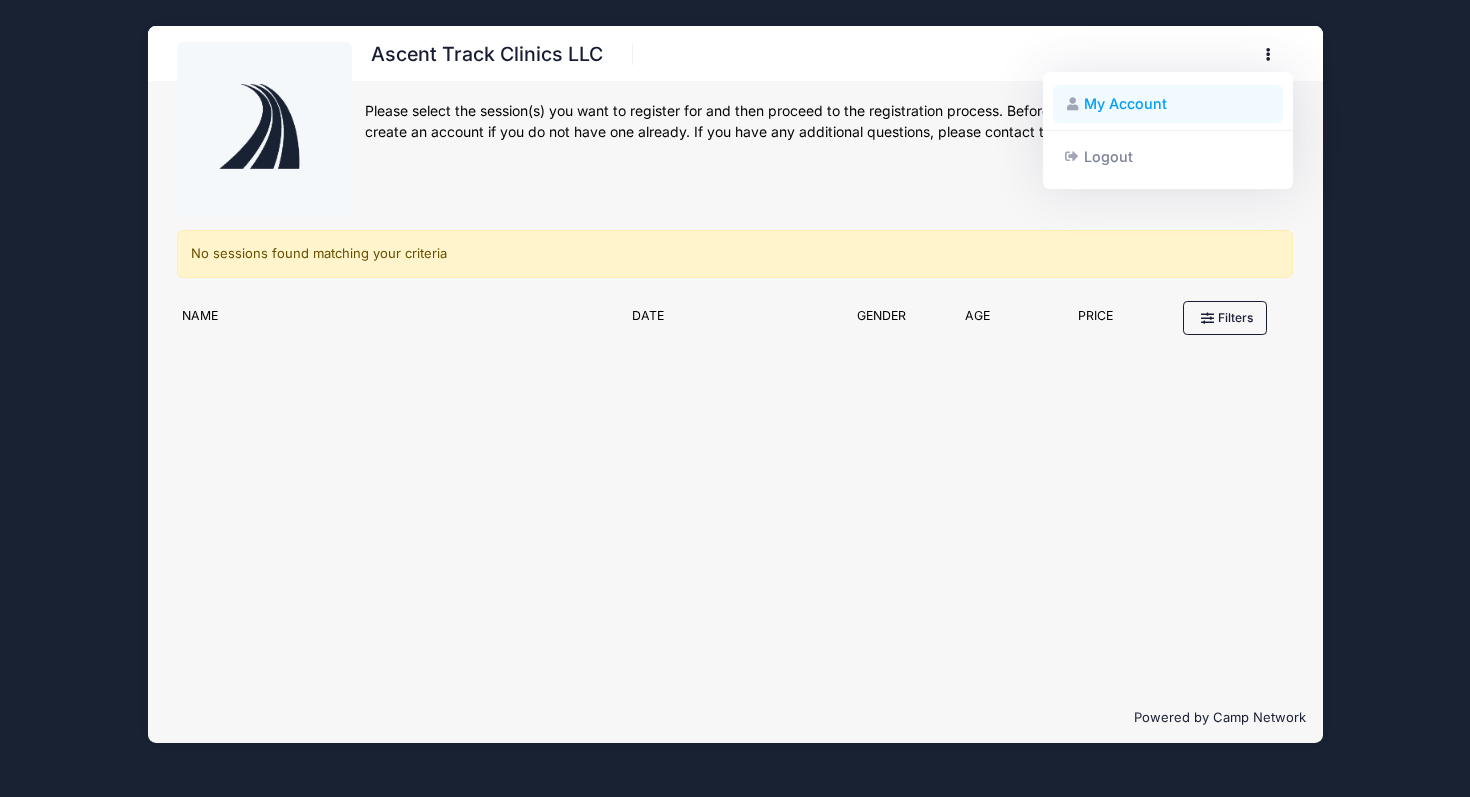 click on "My Account" at bounding box center (1168, 104) 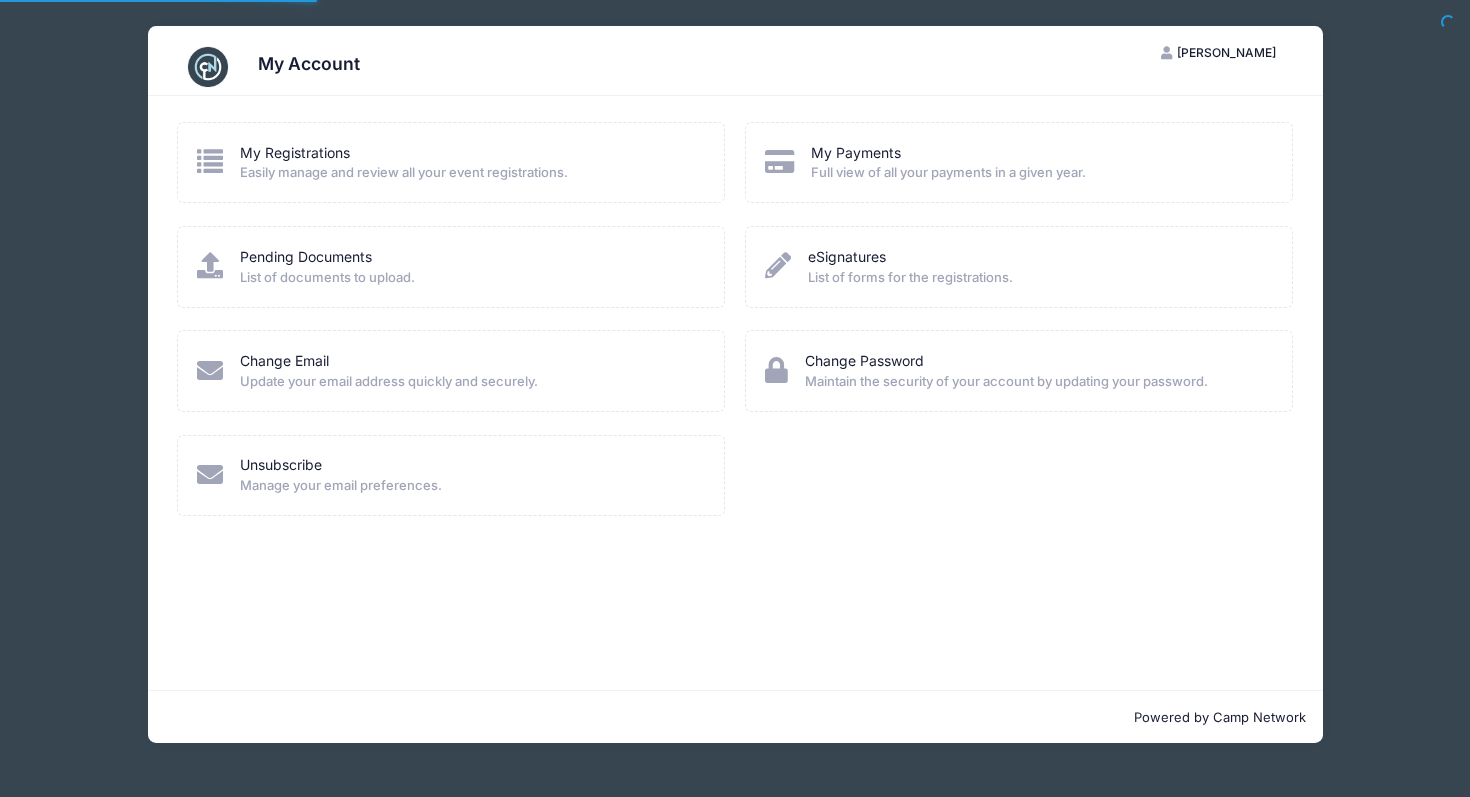 scroll, scrollTop: 0, scrollLeft: 0, axis: both 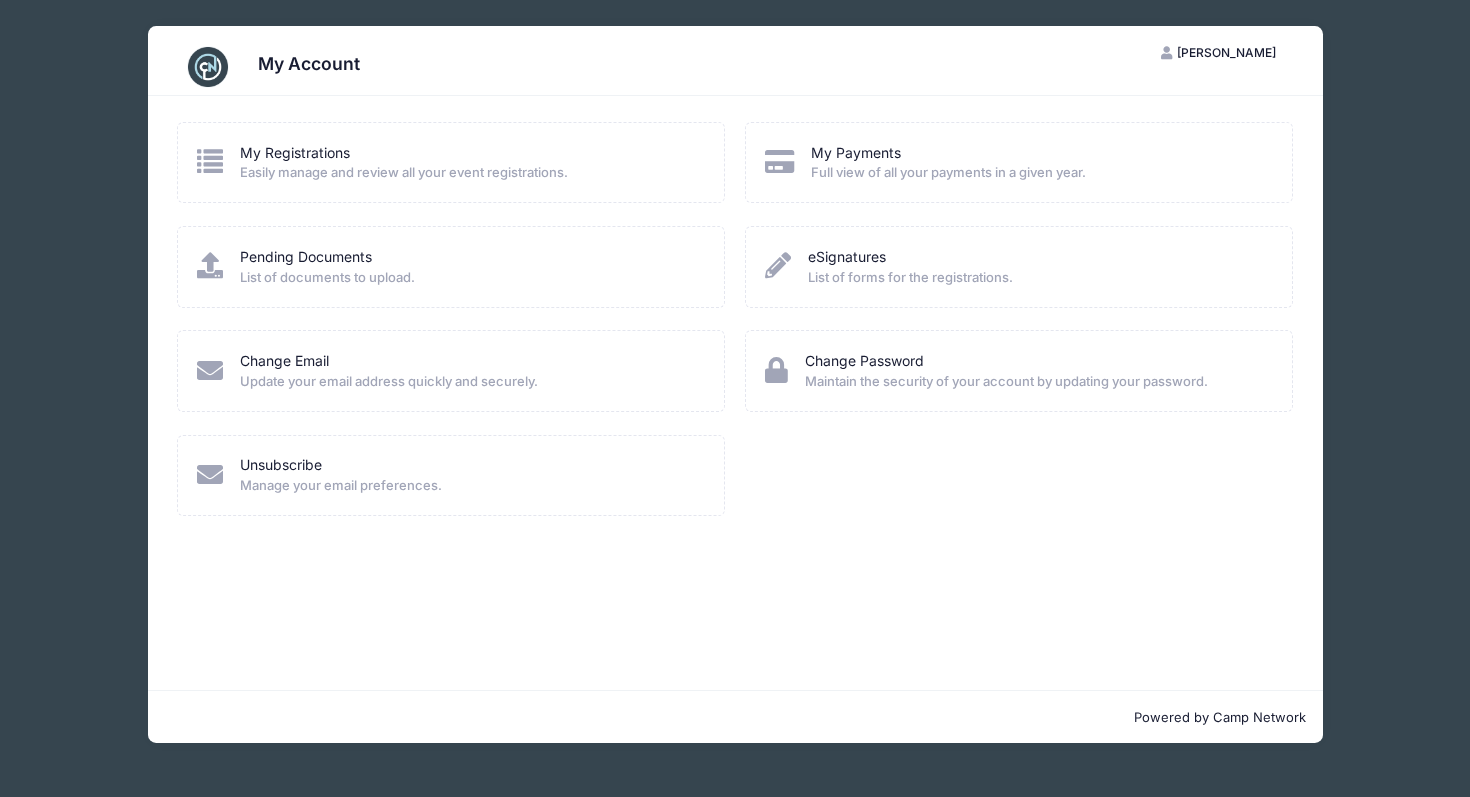 click at bounding box center [210, 265] 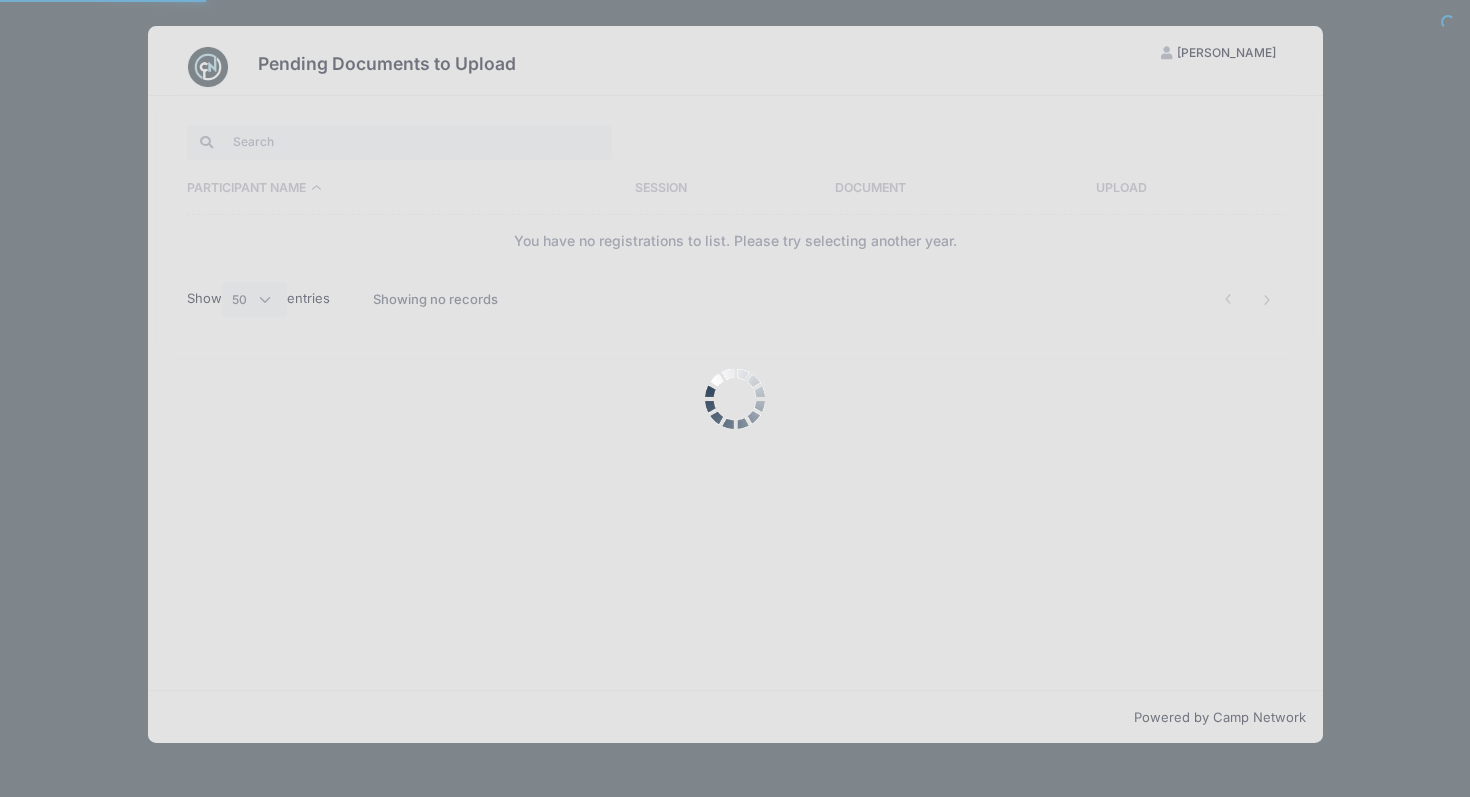 select on "50" 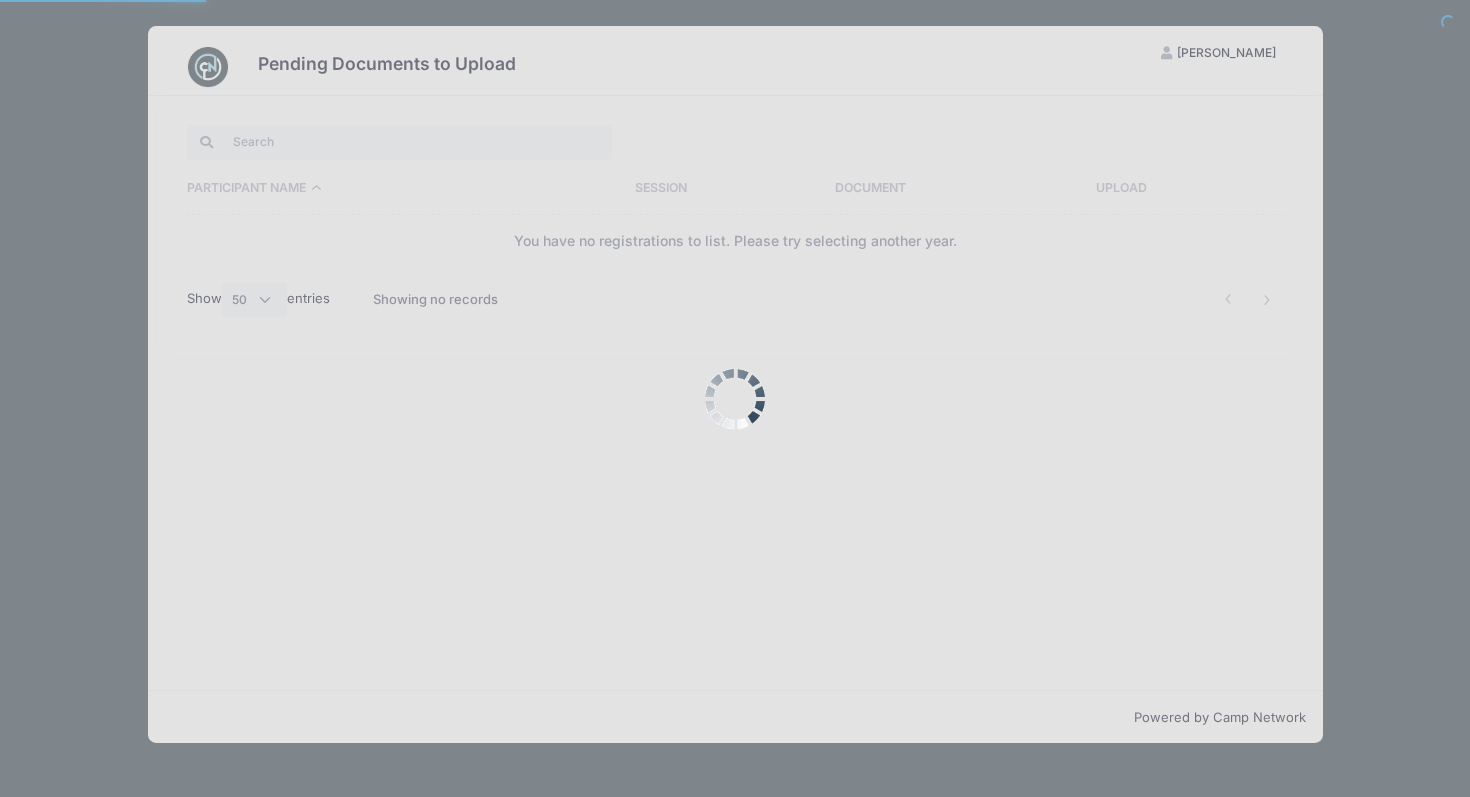 scroll, scrollTop: 0, scrollLeft: 0, axis: both 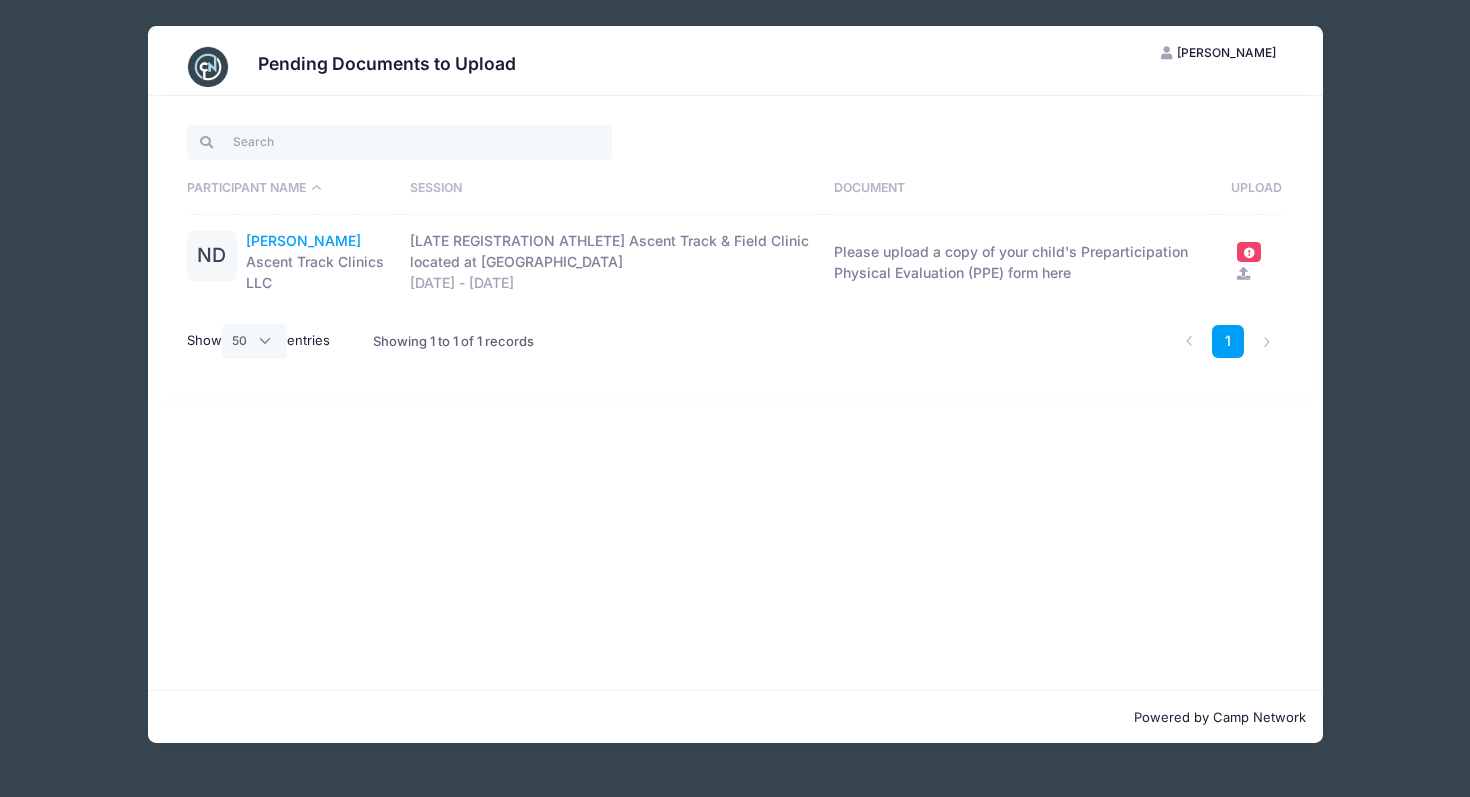 click on "[PERSON_NAME]" at bounding box center (303, 241) 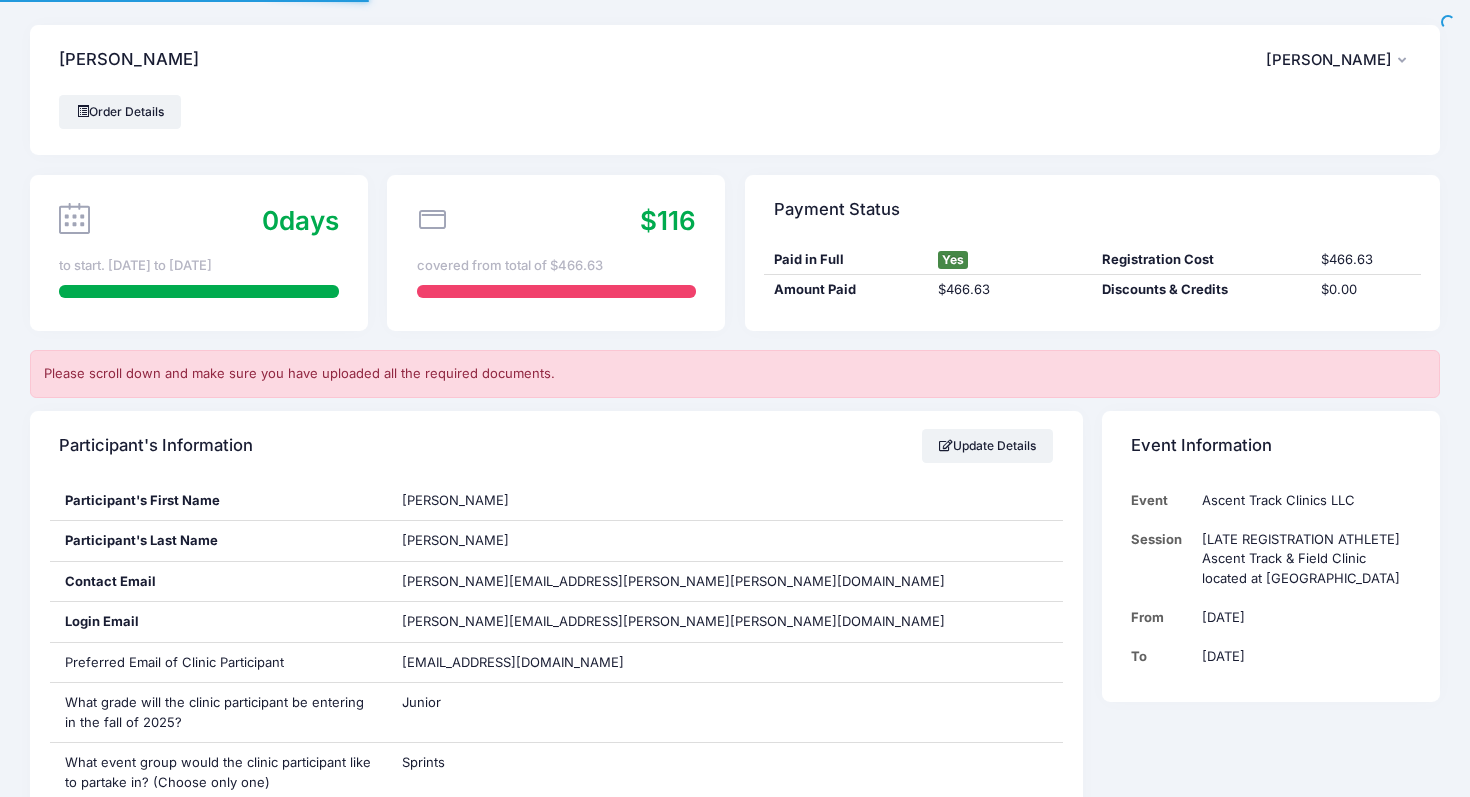 scroll, scrollTop: 0, scrollLeft: 0, axis: both 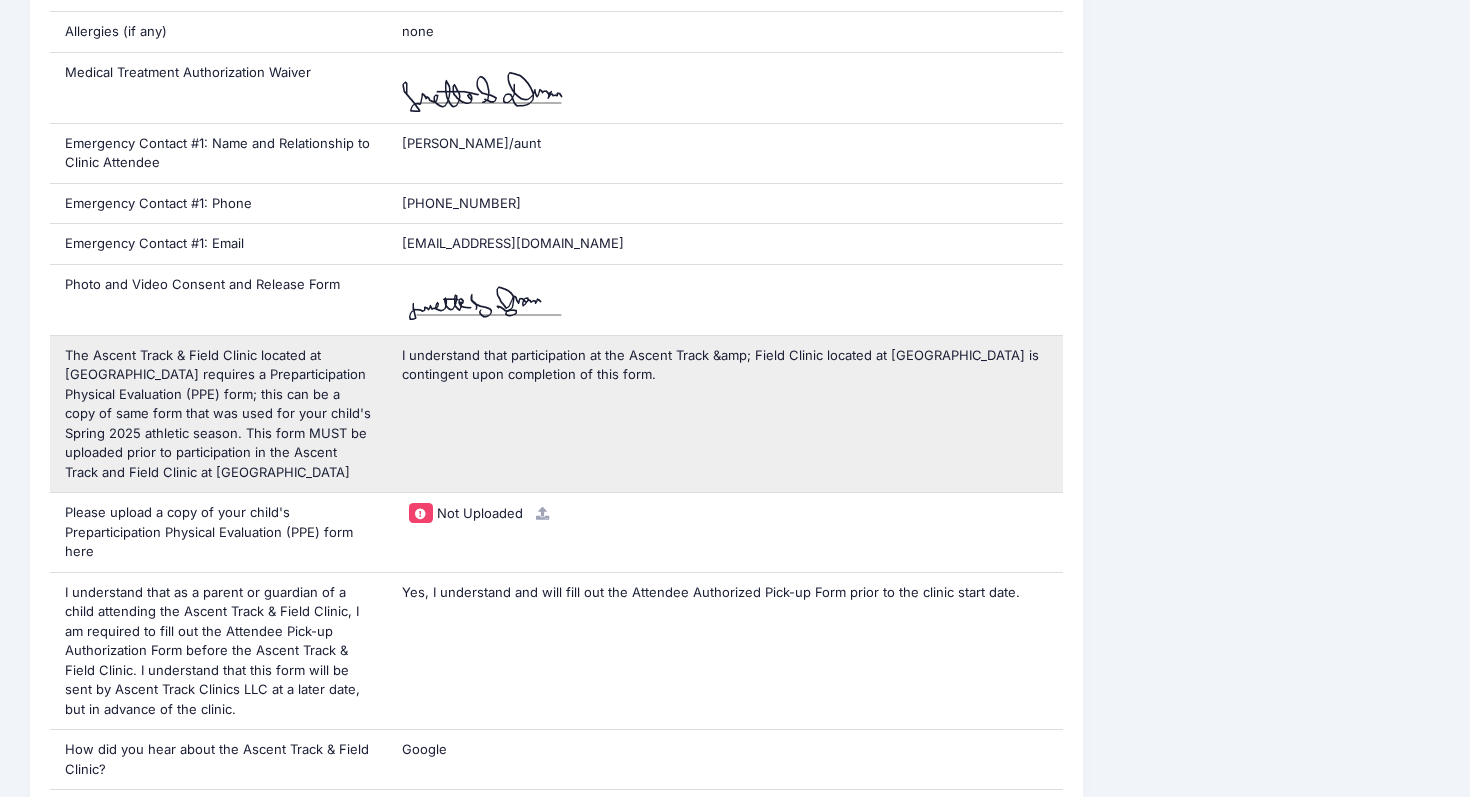 click on "The Ascent Track & Field Clinic located at [GEOGRAPHIC_DATA] requires a Preparticipation Physical Evaluation (PPE) form; this can be a copy of same form that was used for your child's Spring 2025 athletic season. This form MUST be uploaded prior to participation in the Ascent Track and Field Clinic at [GEOGRAPHIC_DATA]" at bounding box center [219, 414] 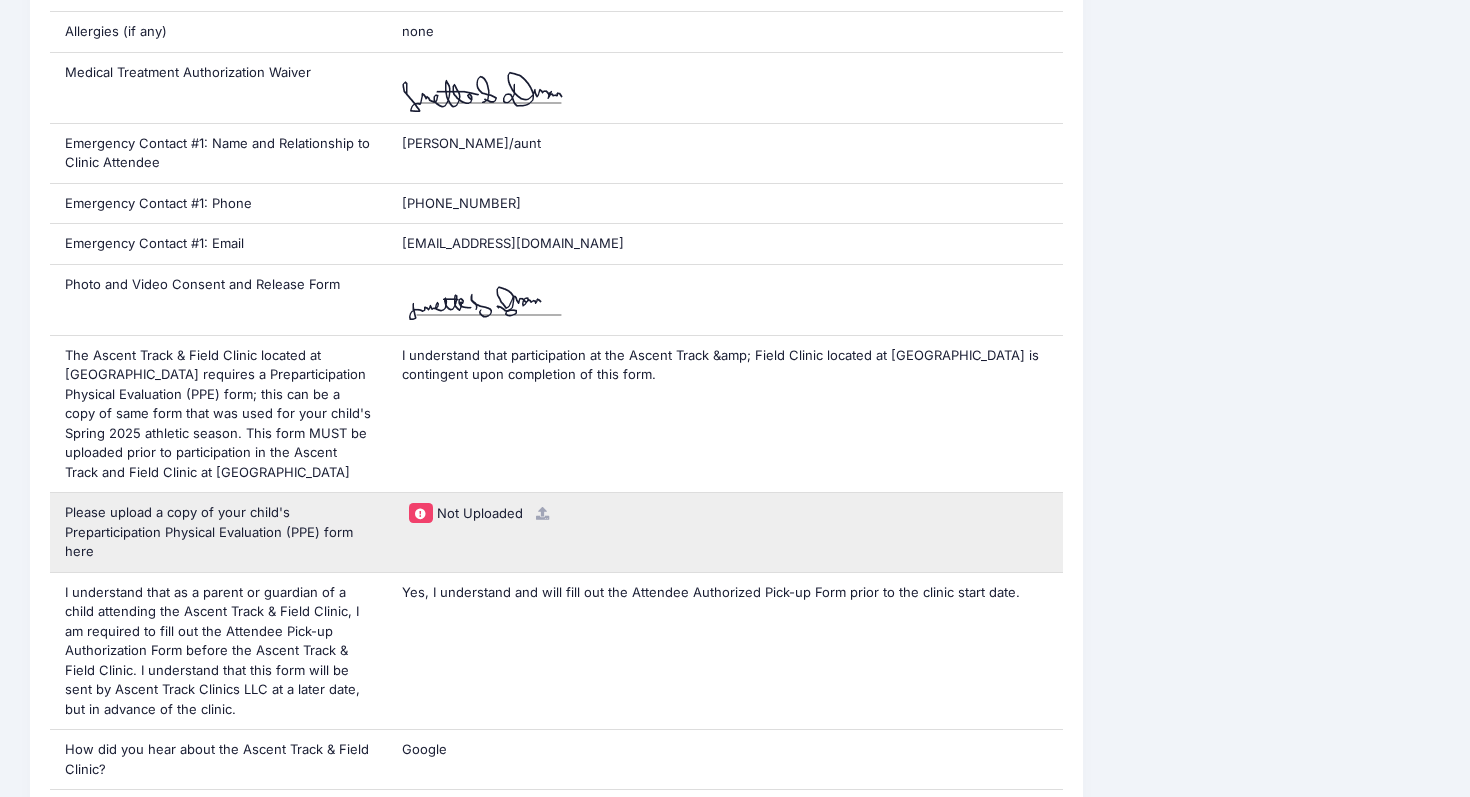 click at bounding box center (420, 513) 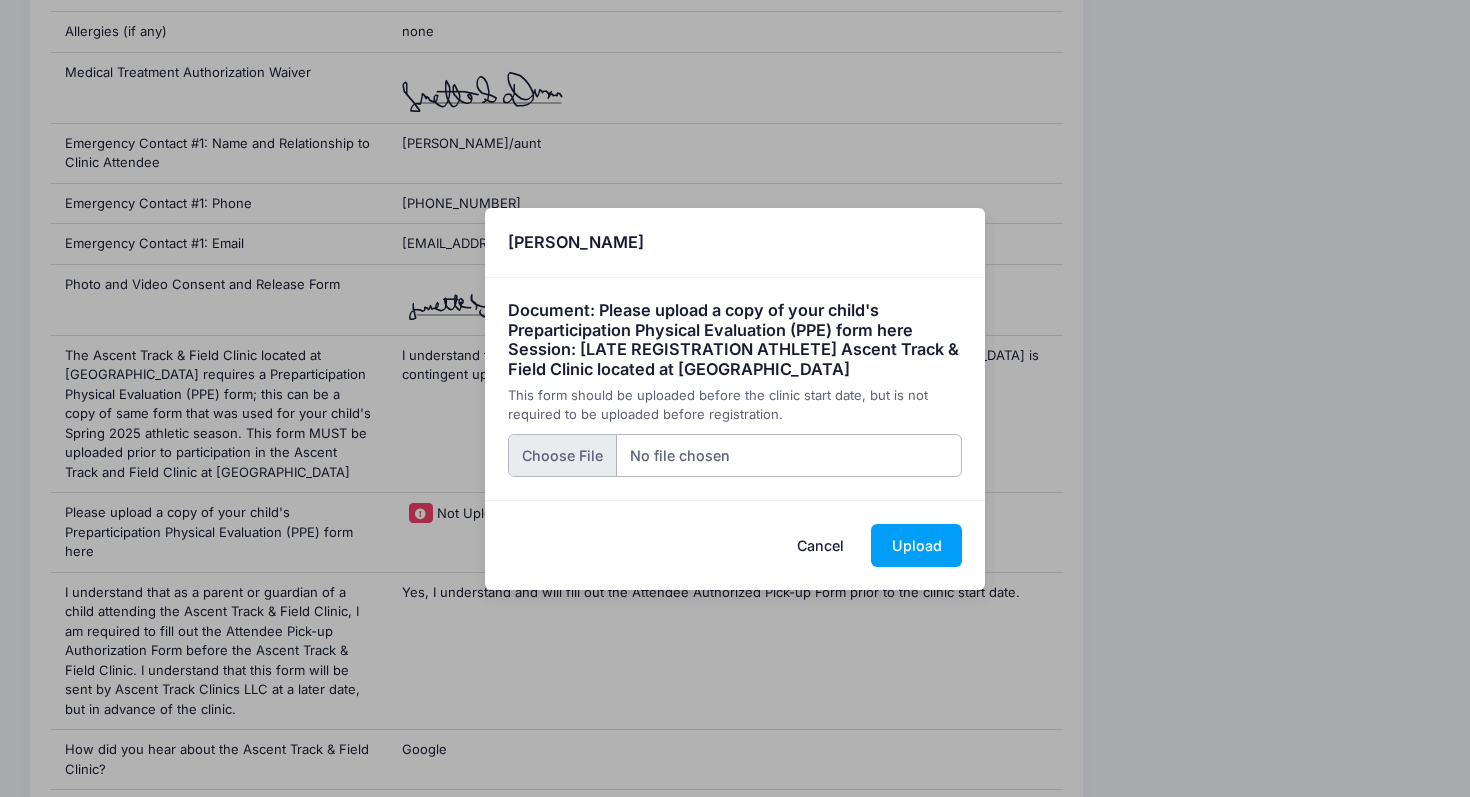 click at bounding box center (735, 455) 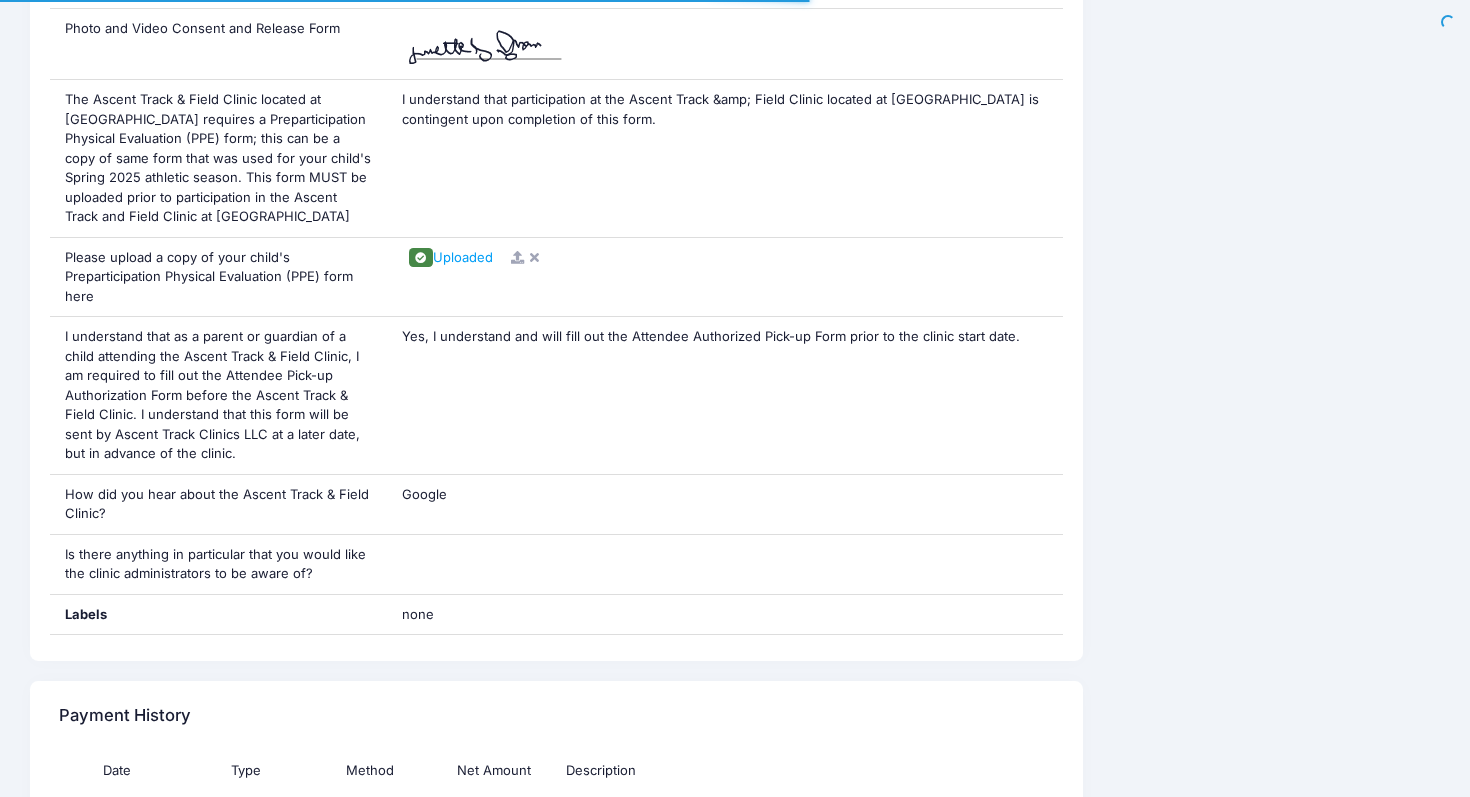 scroll, scrollTop: 1451, scrollLeft: 0, axis: vertical 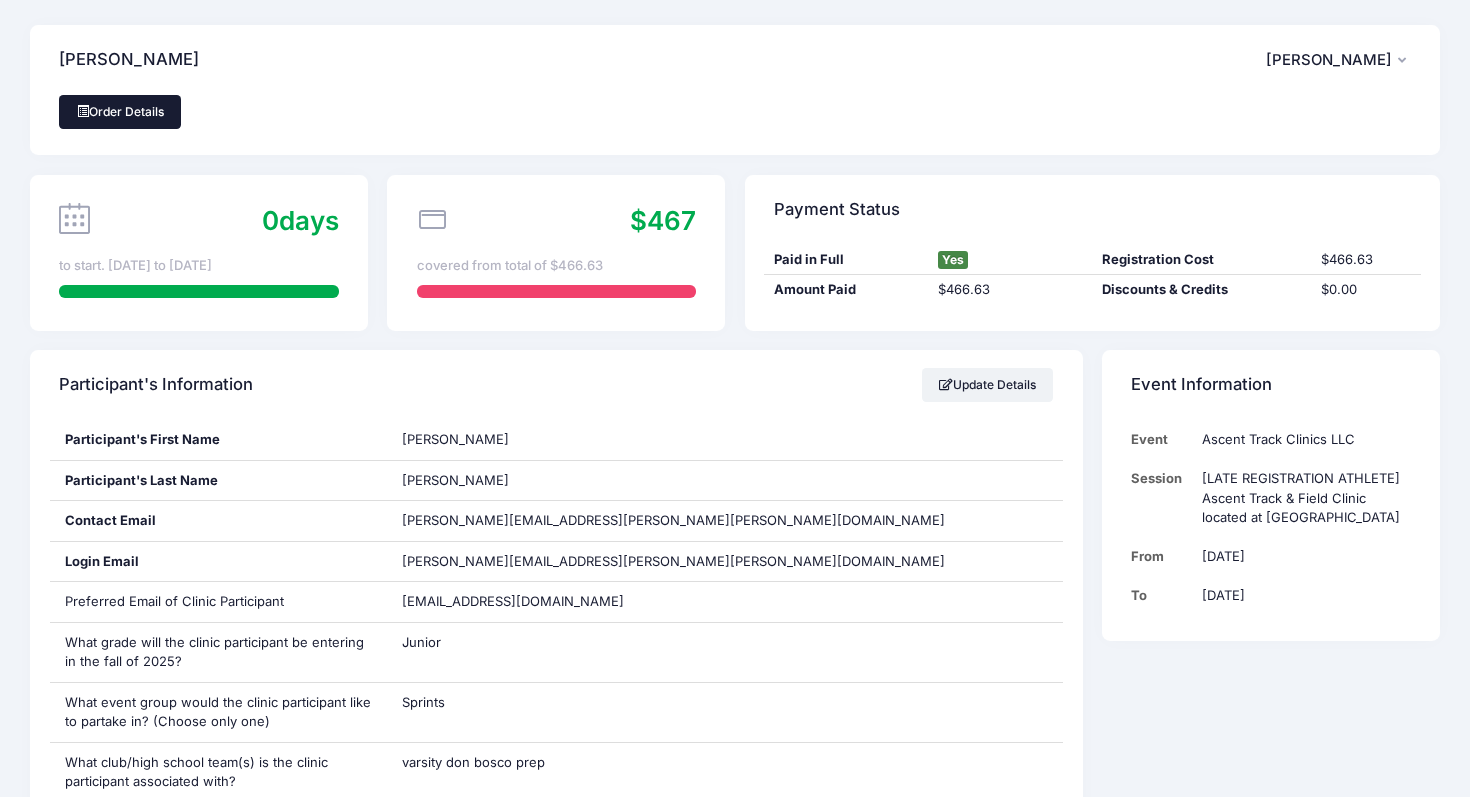 click on "Order Details" at bounding box center (120, 112) 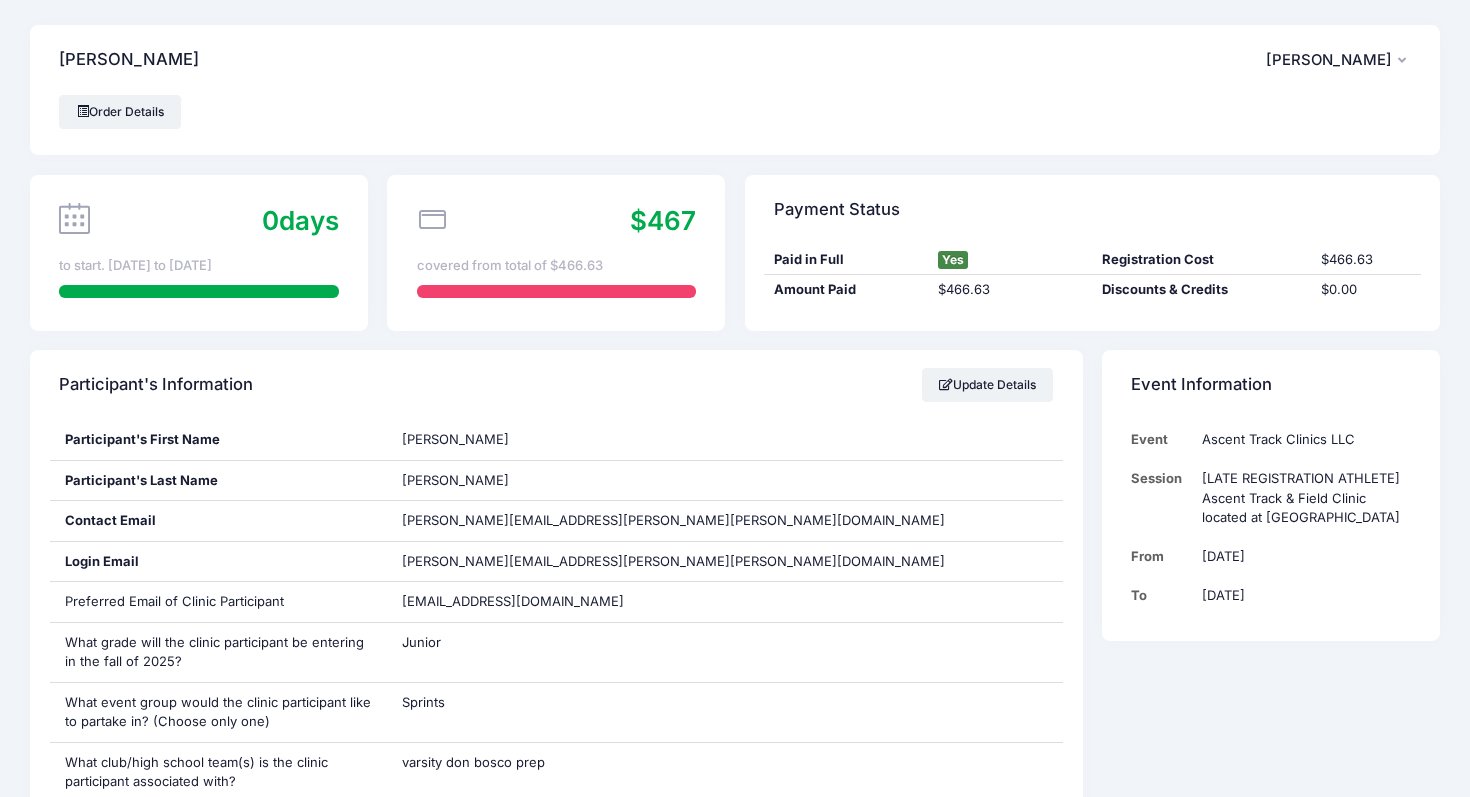 click on "Nicholas Duran" at bounding box center (1329, 60) 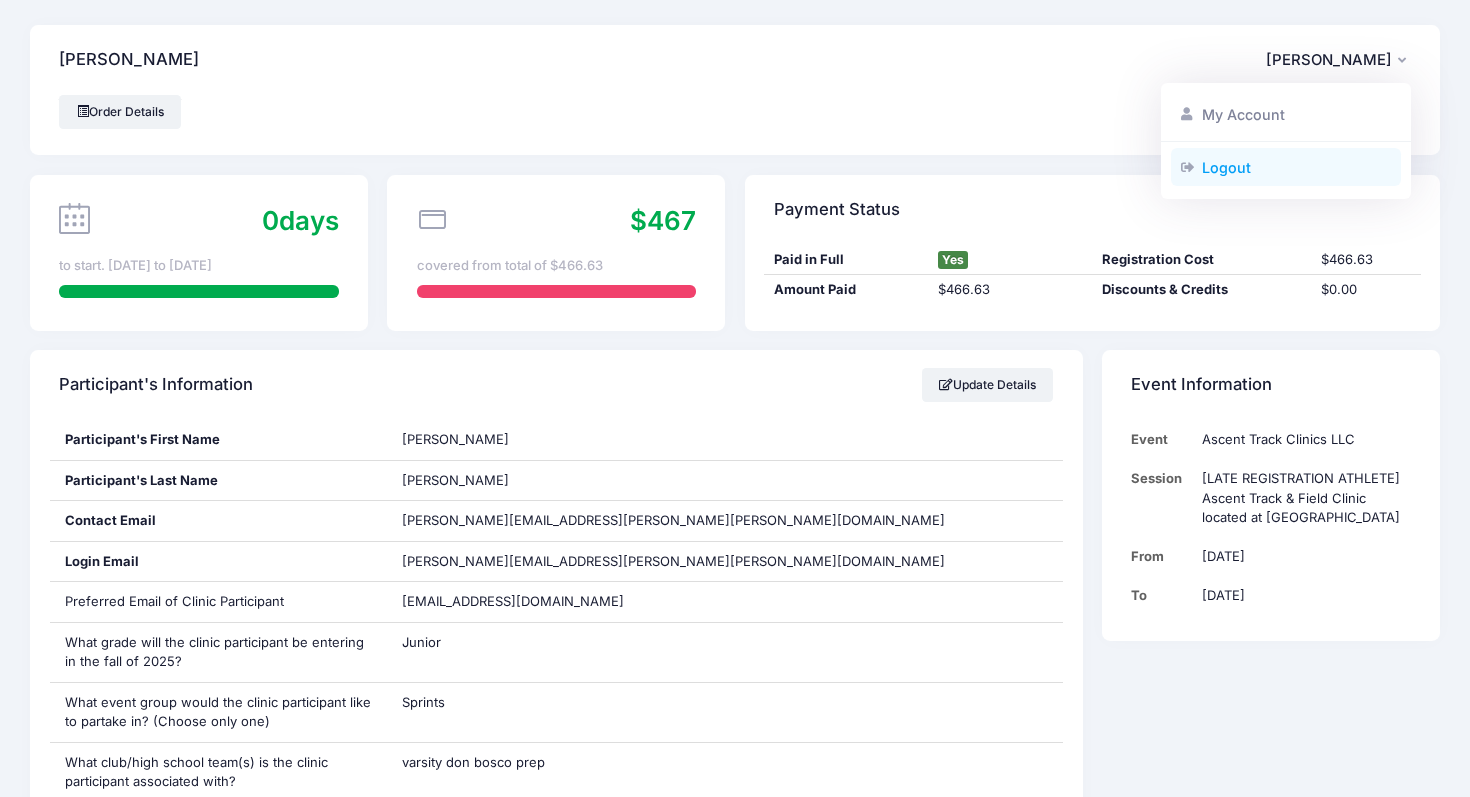 click on "Logout" at bounding box center (1286, 167) 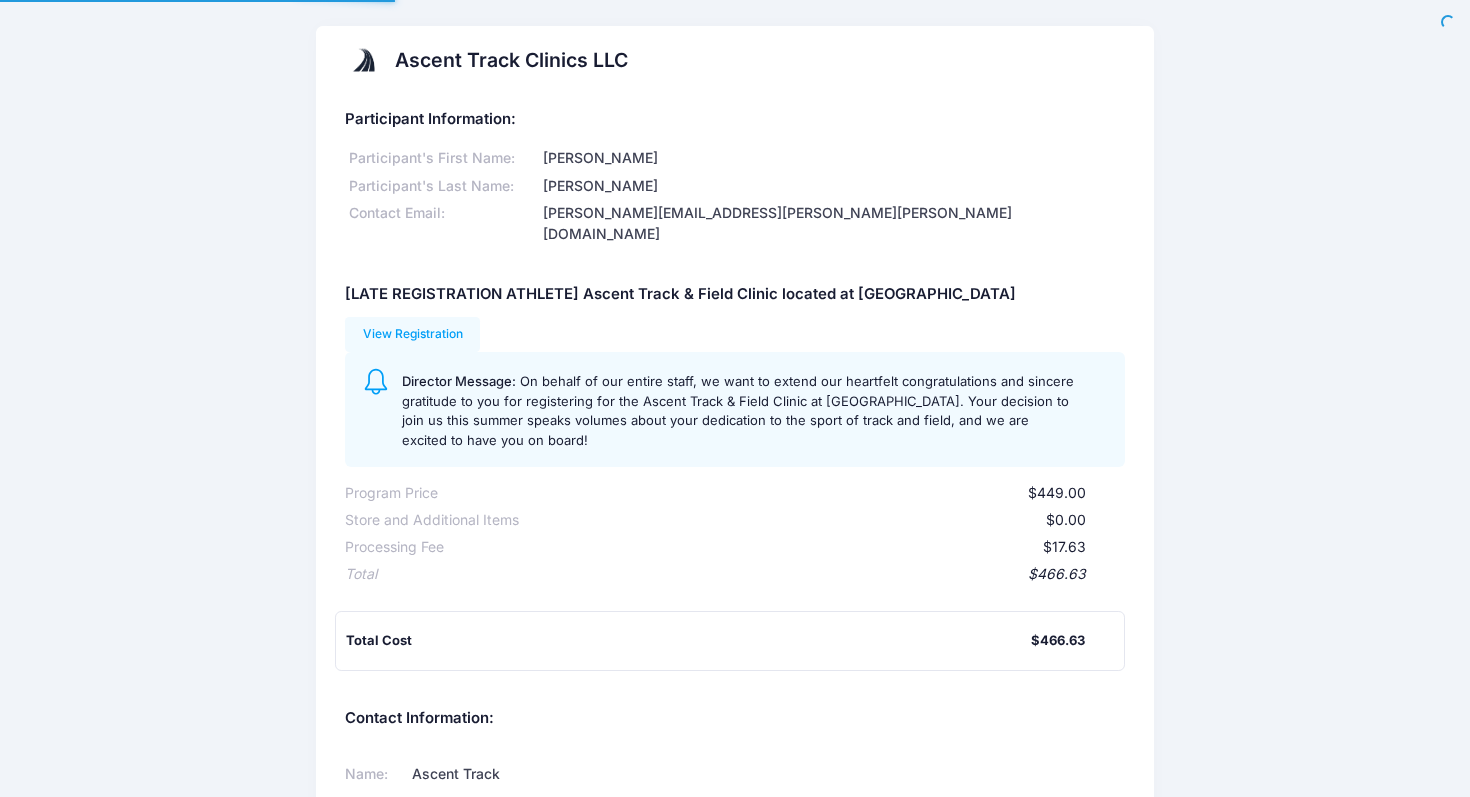 scroll, scrollTop: 0, scrollLeft: 0, axis: both 